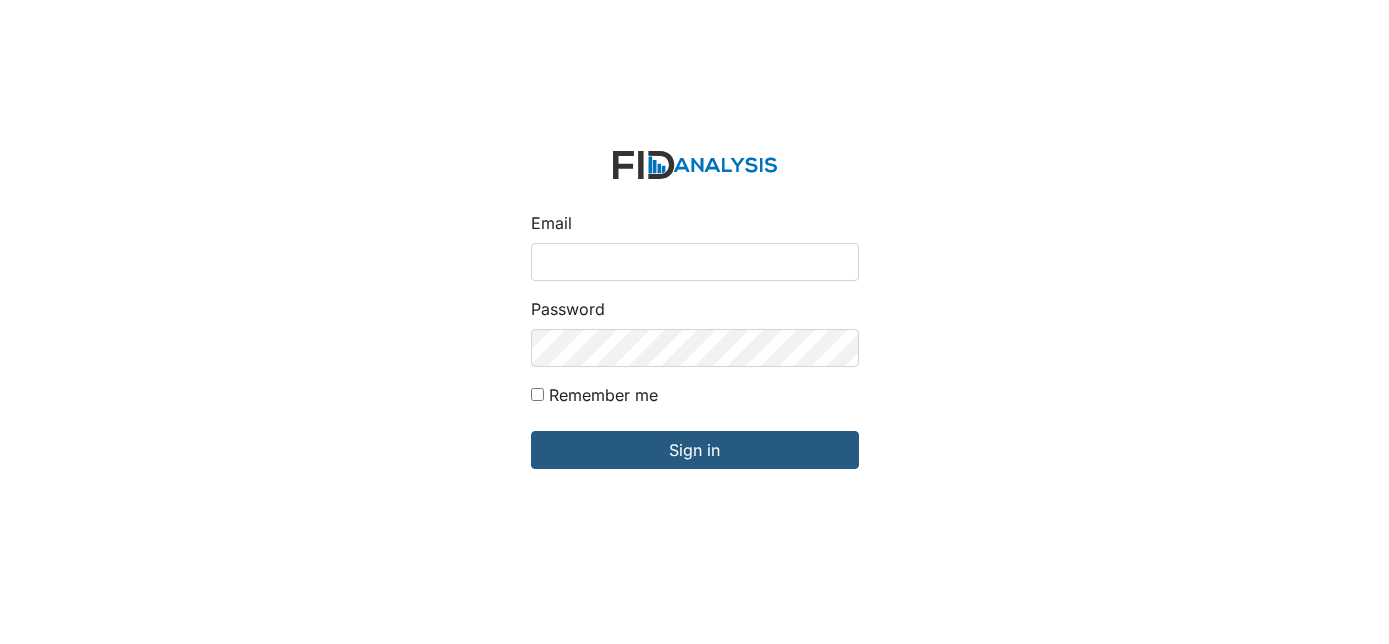 scroll, scrollTop: 0, scrollLeft: 0, axis: both 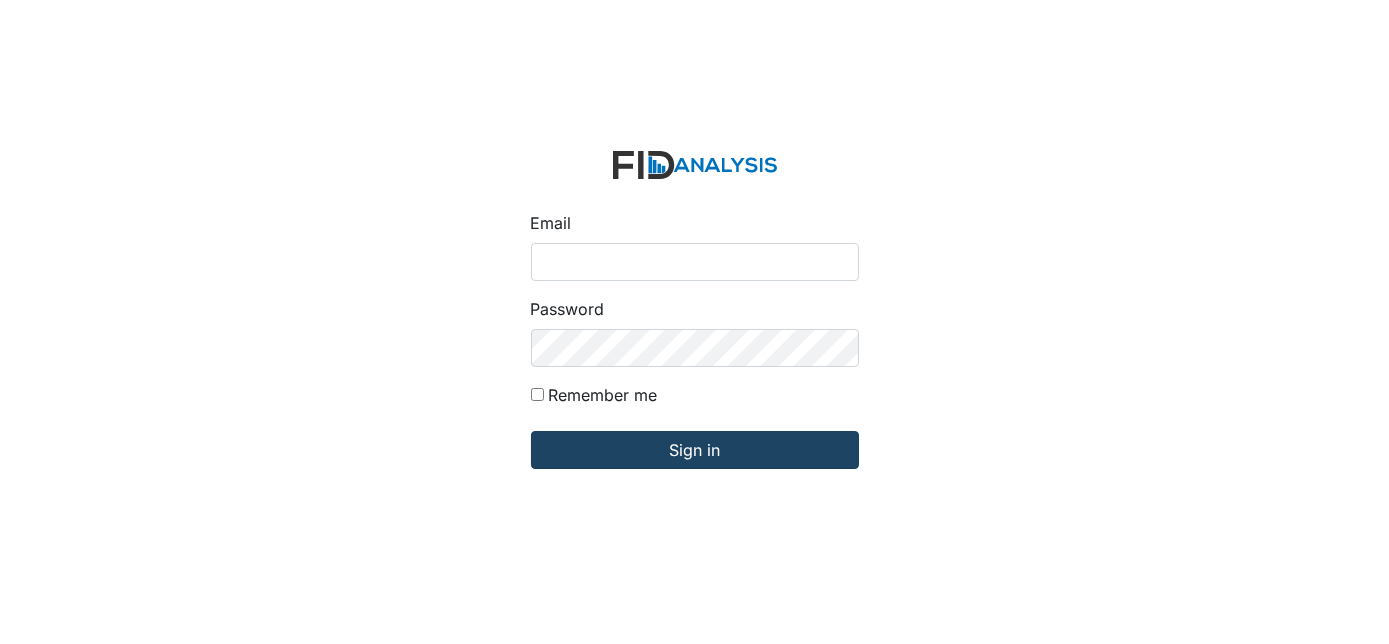 type on "[EMAIL]" 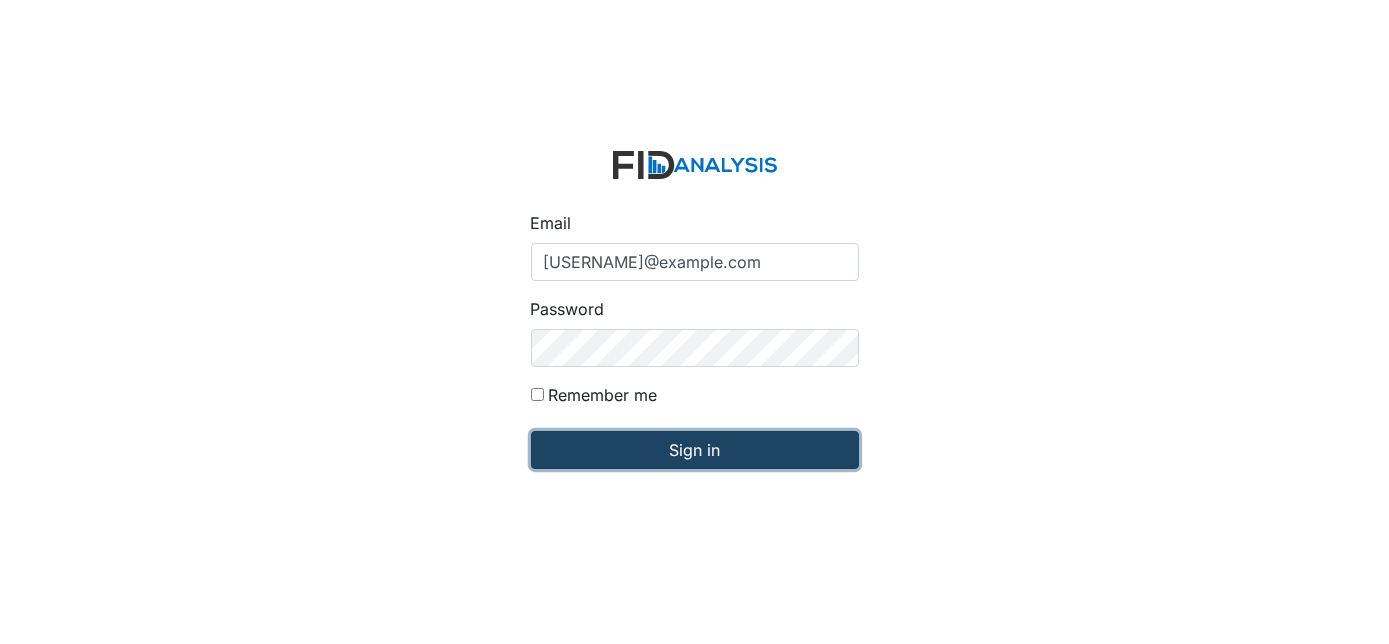 click on "Sign in" at bounding box center (695, 450) 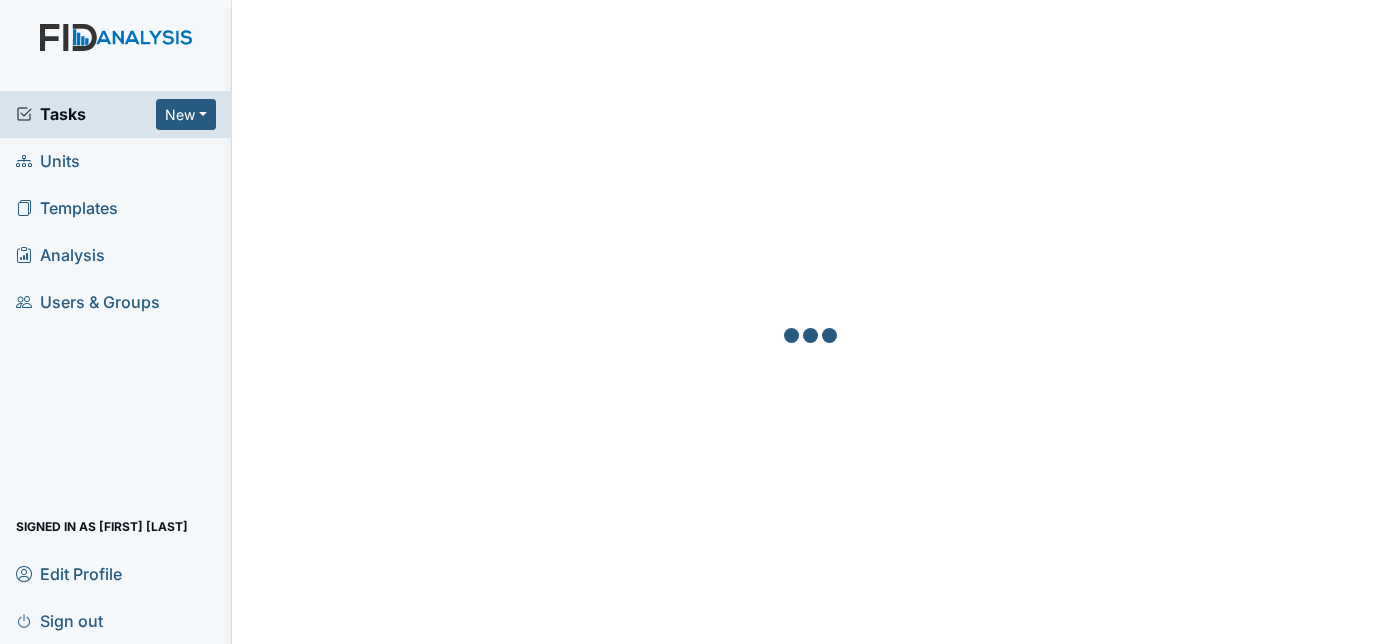 scroll, scrollTop: 0, scrollLeft: 0, axis: both 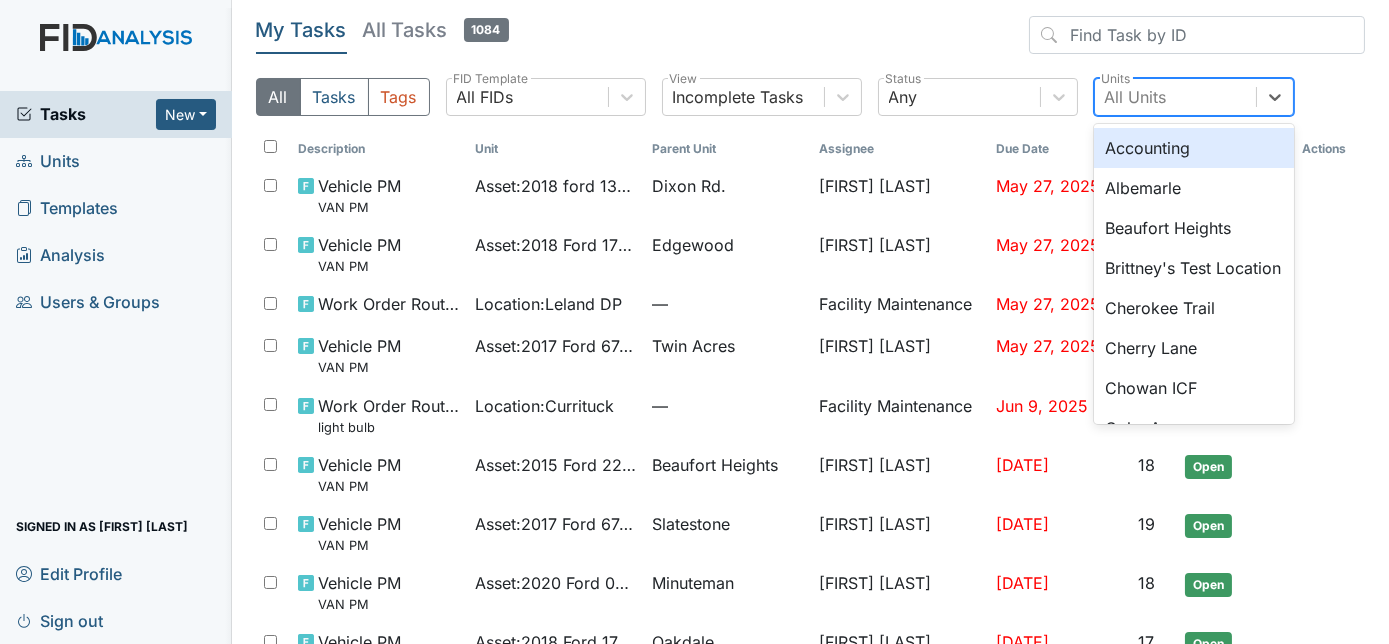 click on "All Units" at bounding box center [1175, 97] 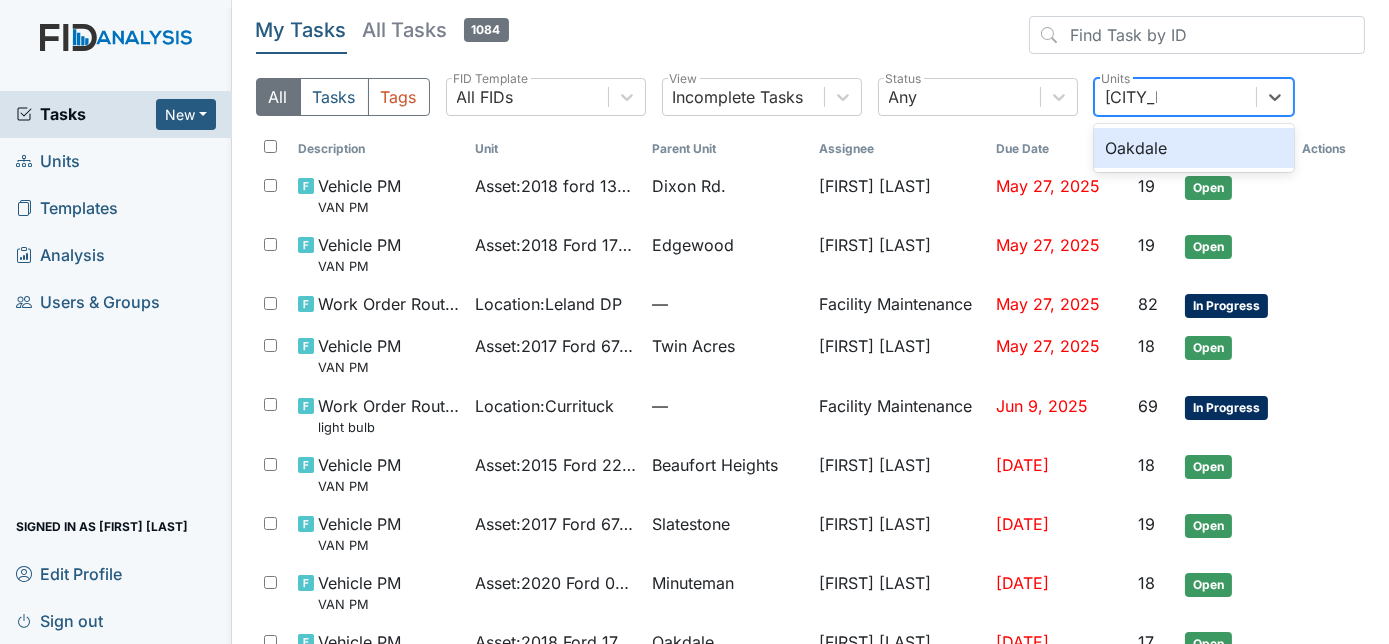 type on "[CITY]" 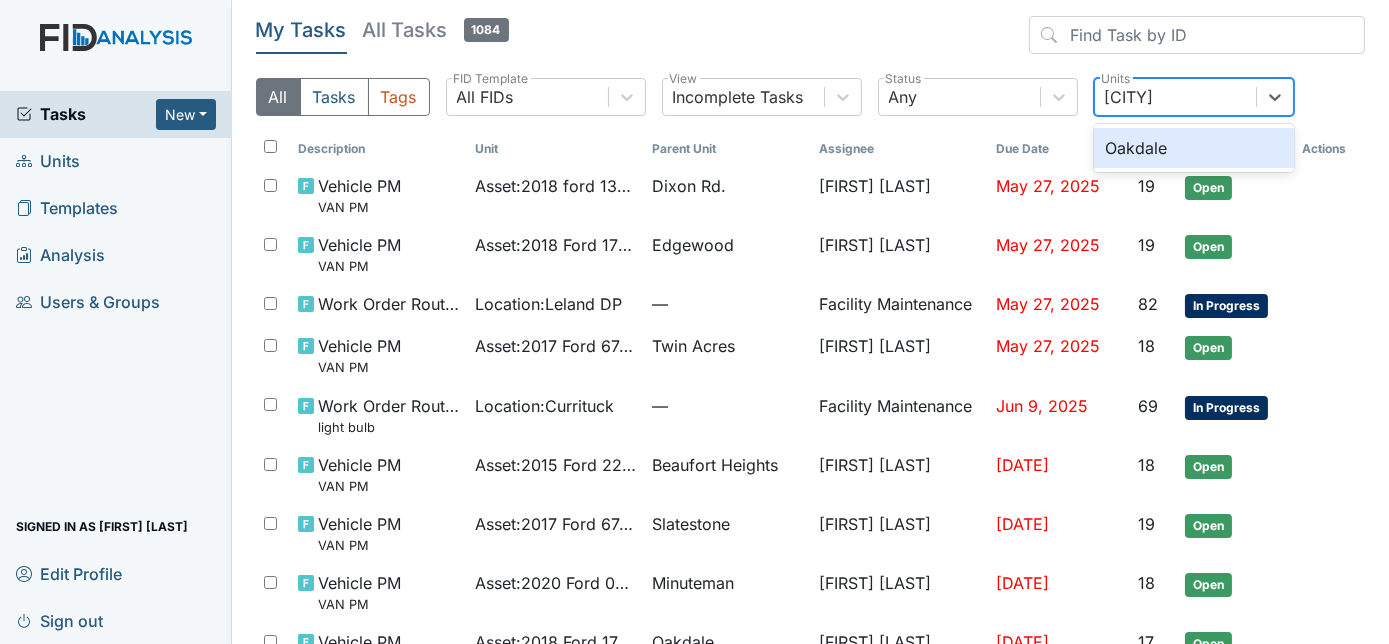 type 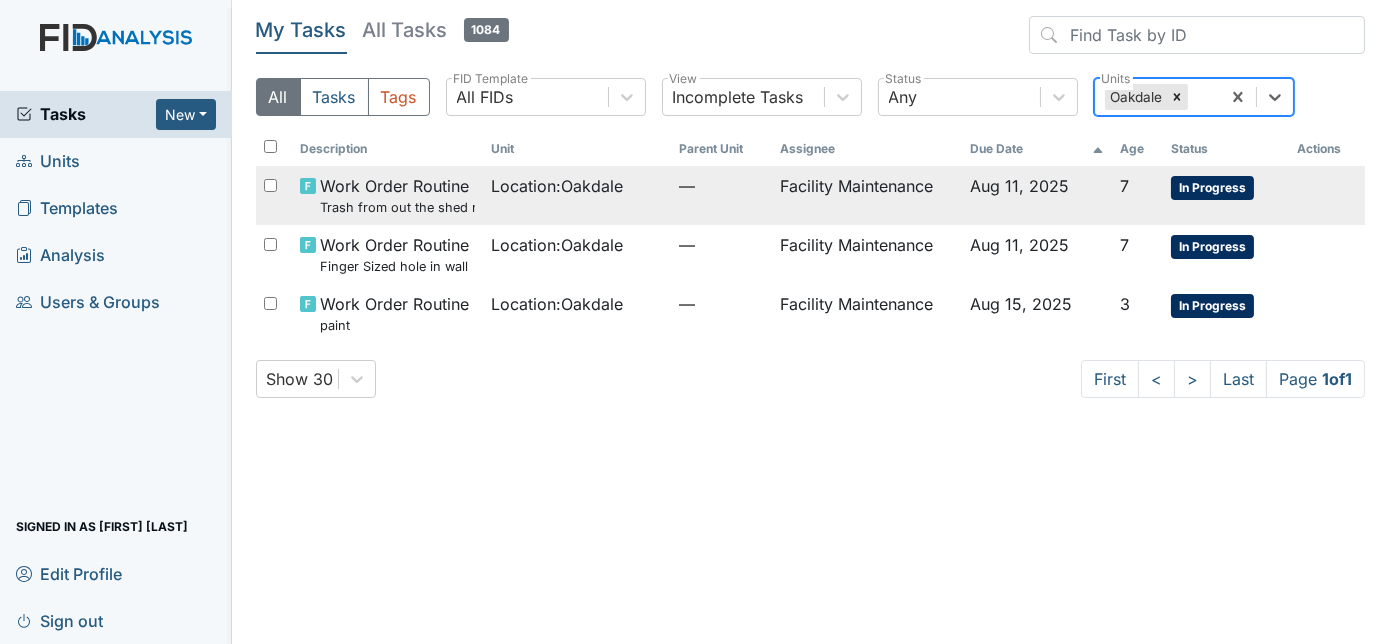 click on "Location :  [CITY]" at bounding box center [557, 186] 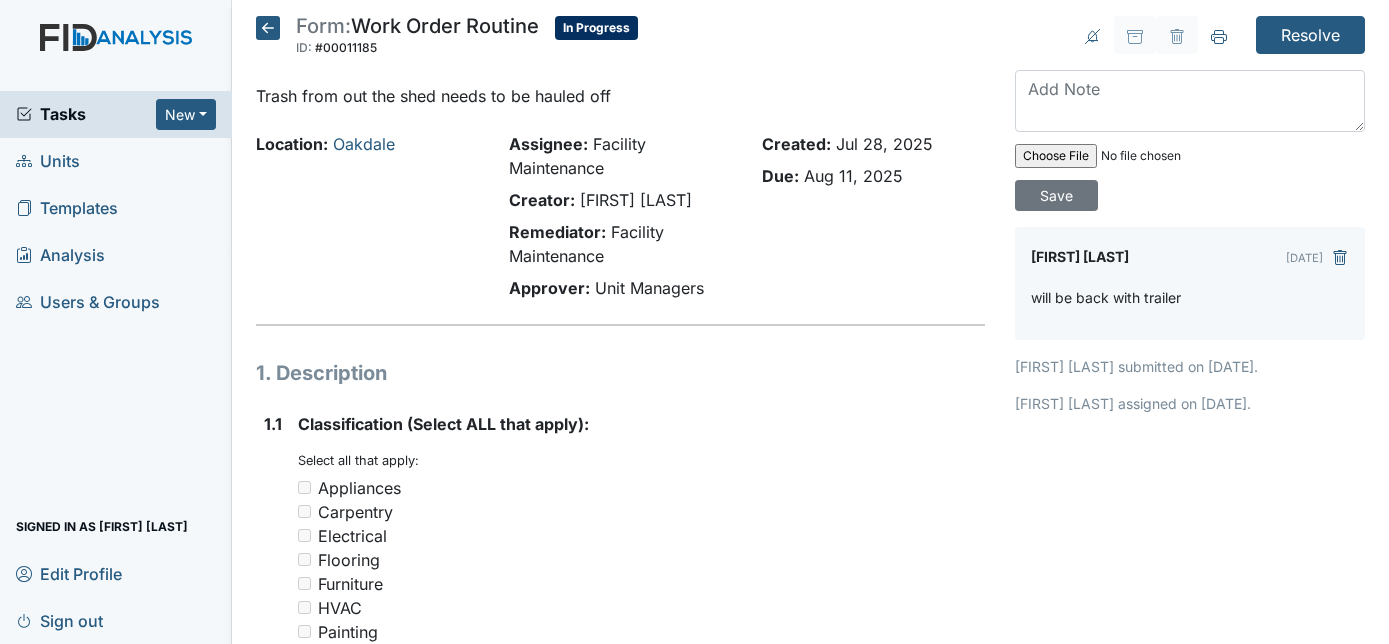 scroll, scrollTop: 0, scrollLeft: 0, axis: both 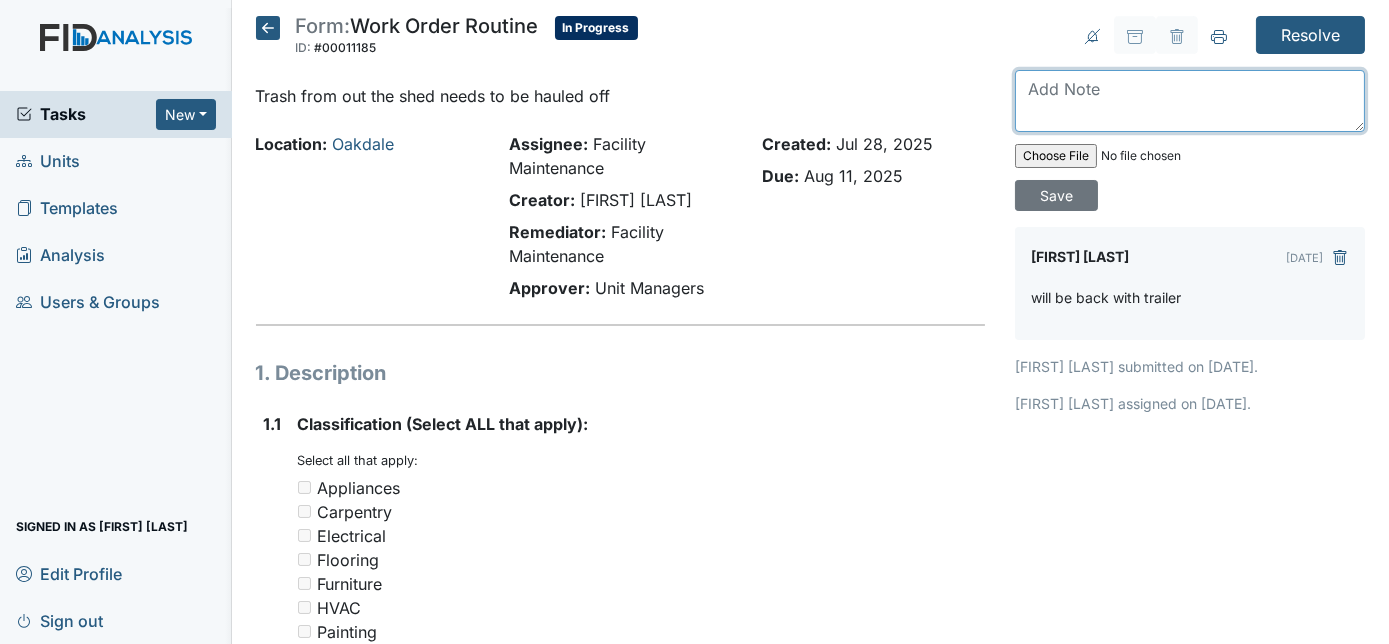 click at bounding box center (1190, 101) 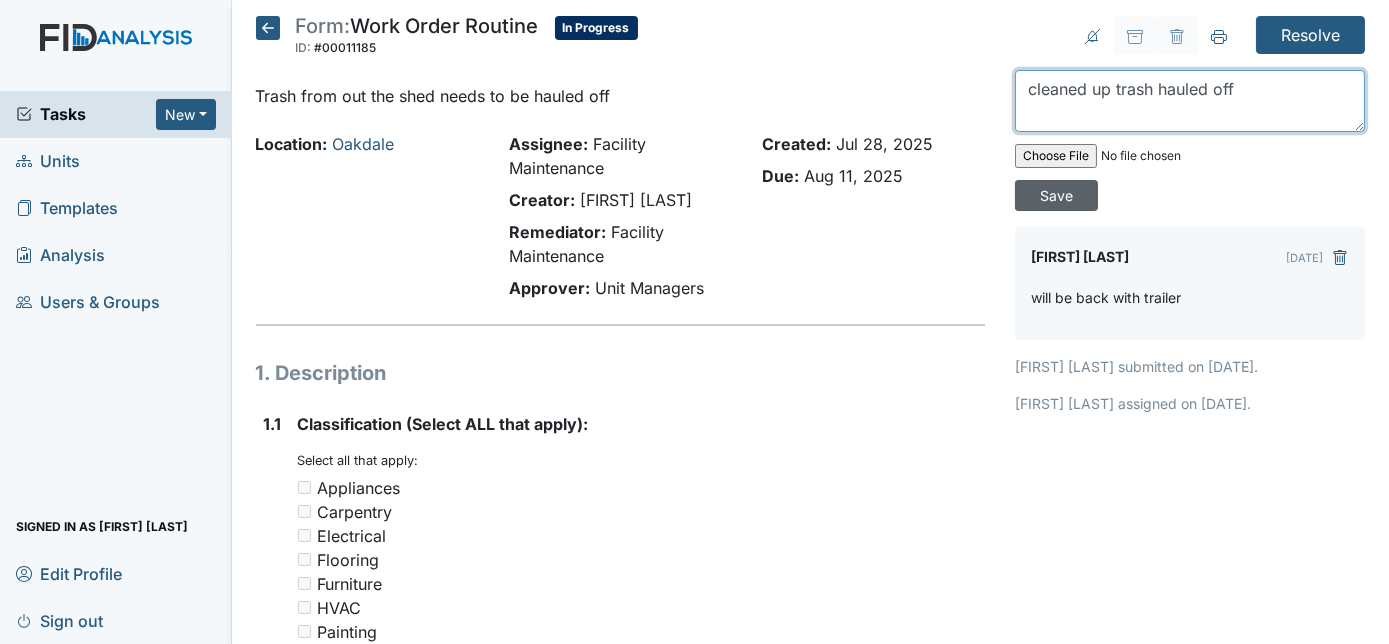type on "cleaned up trash hauled off" 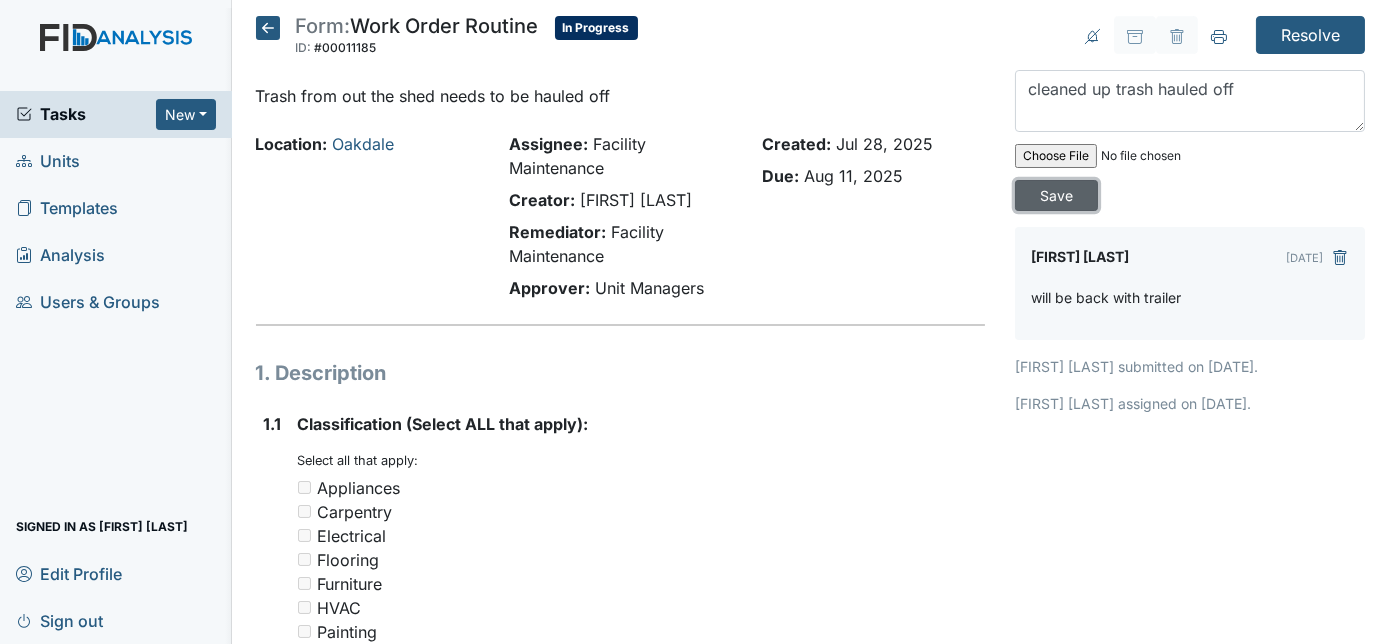 click on "Save" at bounding box center (1056, 195) 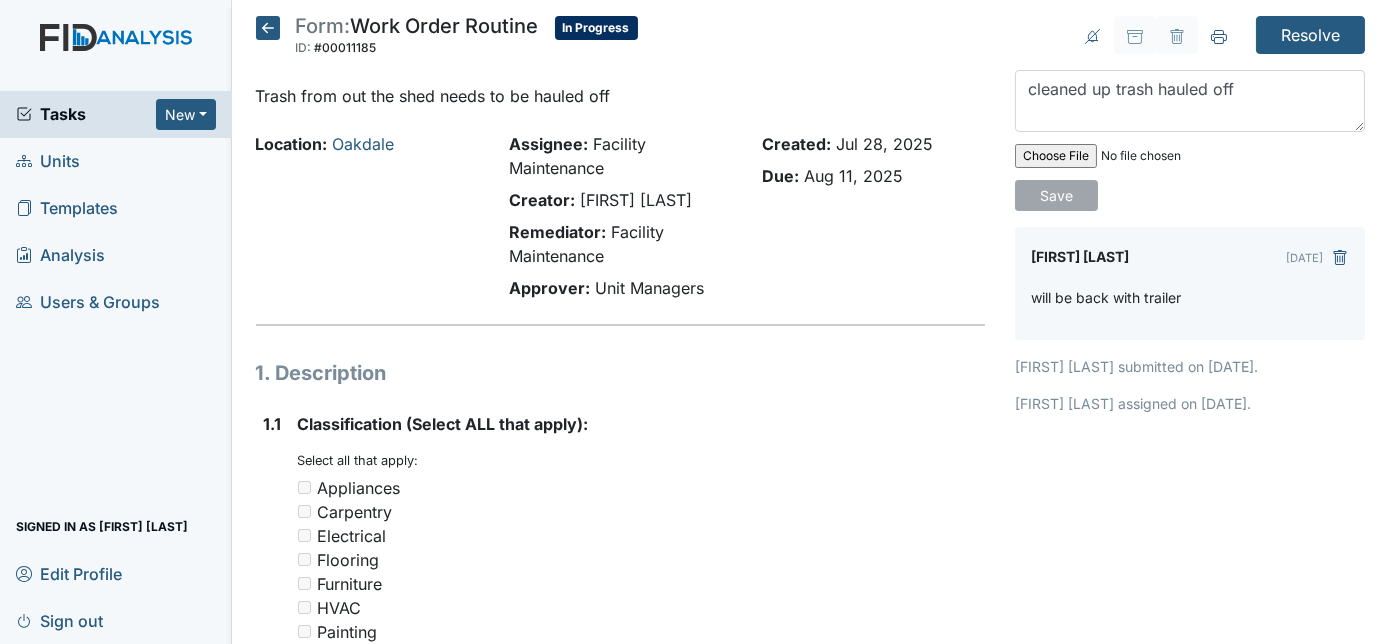 type 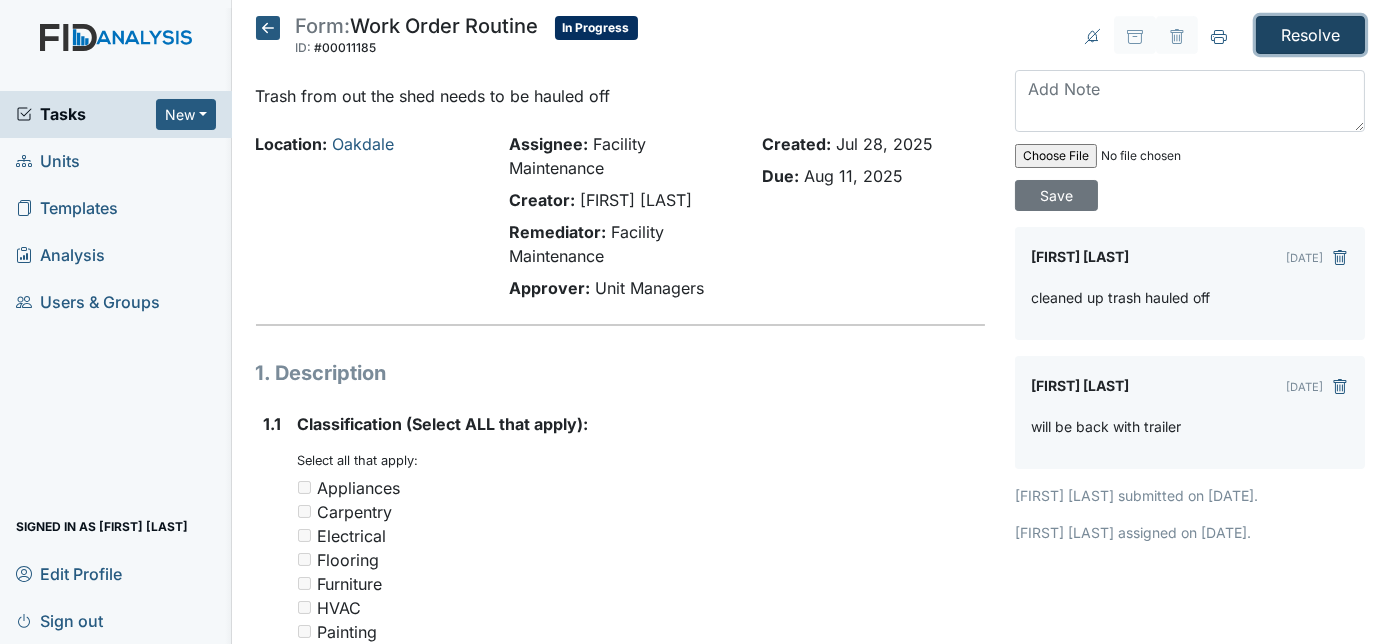 click on "Resolve" at bounding box center (1310, 35) 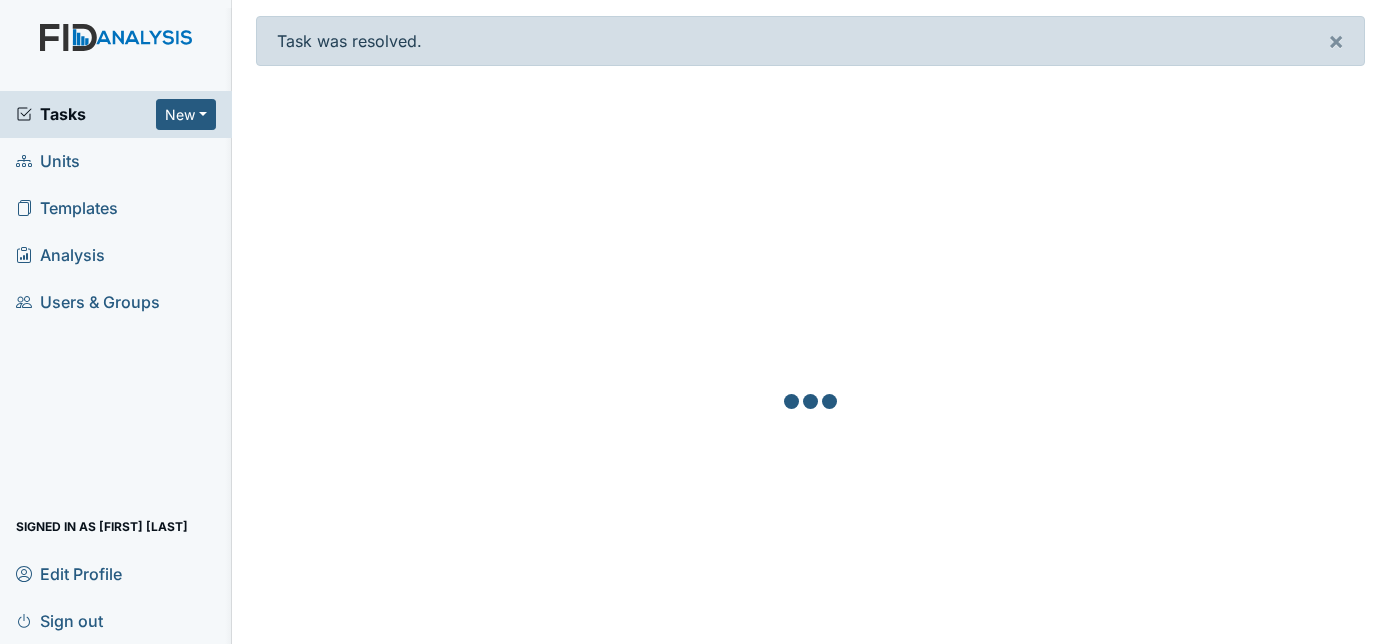 scroll, scrollTop: 0, scrollLeft: 0, axis: both 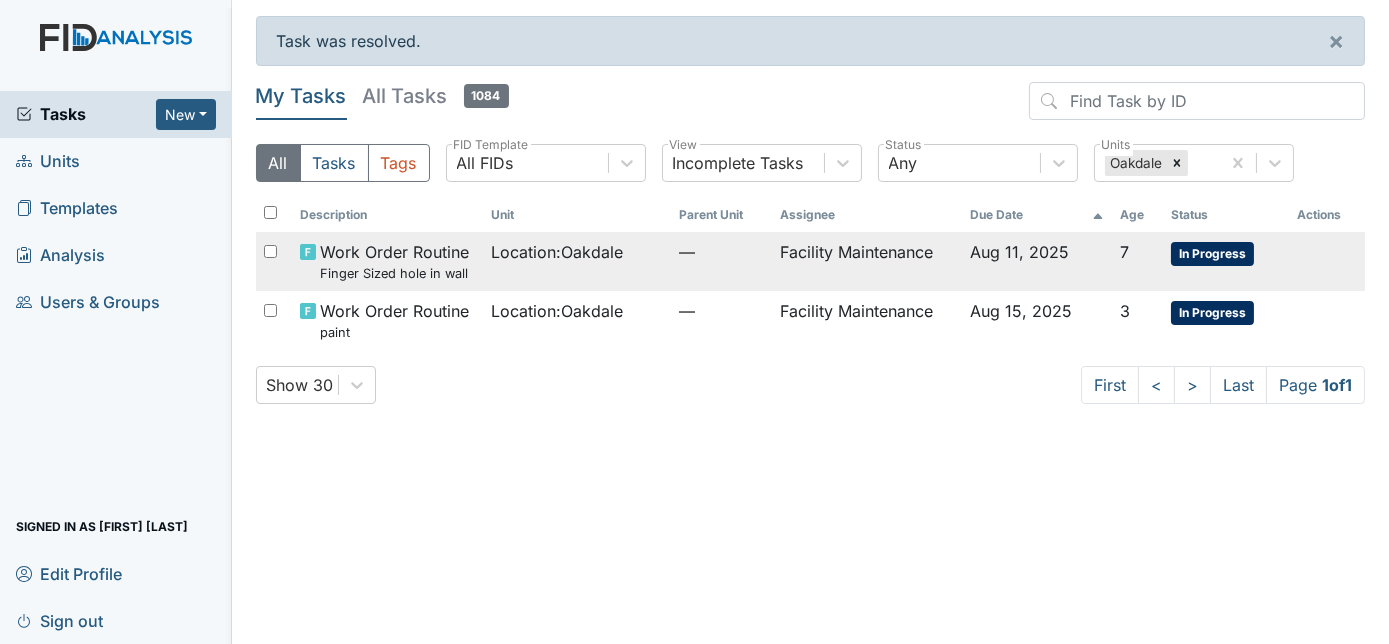 click on "Aug 11, 2025" at bounding box center (1020, 252) 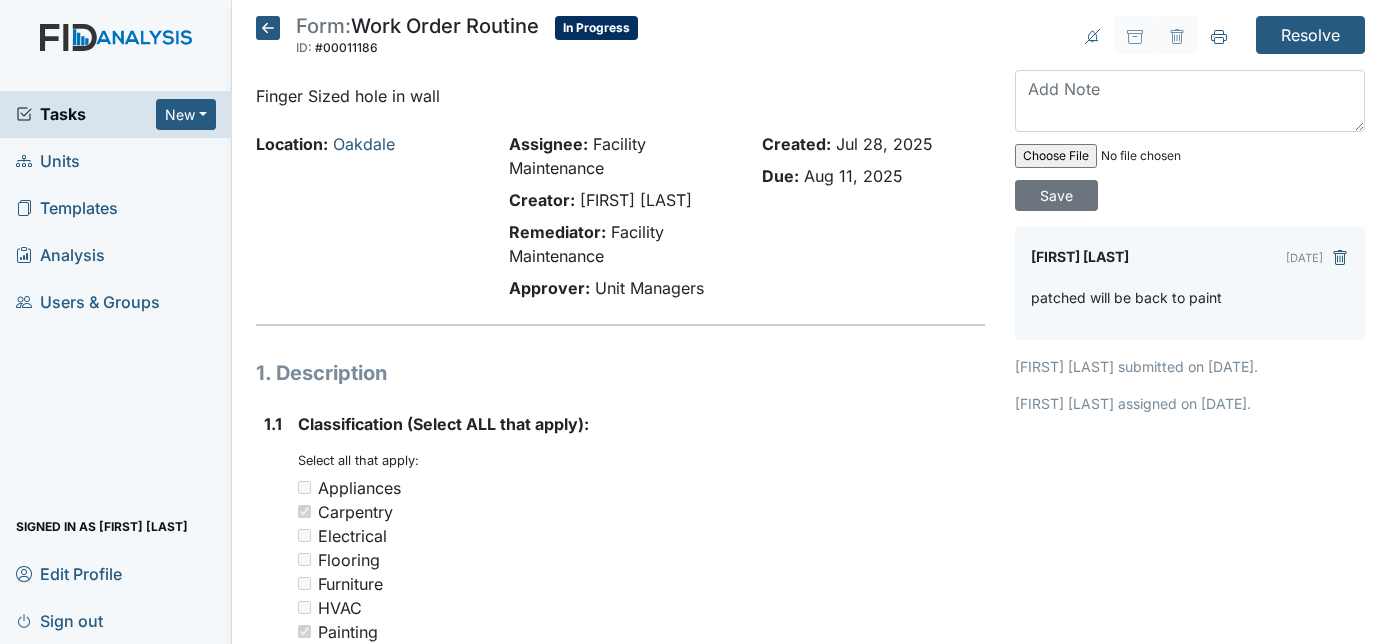 scroll, scrollTop: 0, scrollLeft: 0, axis: both 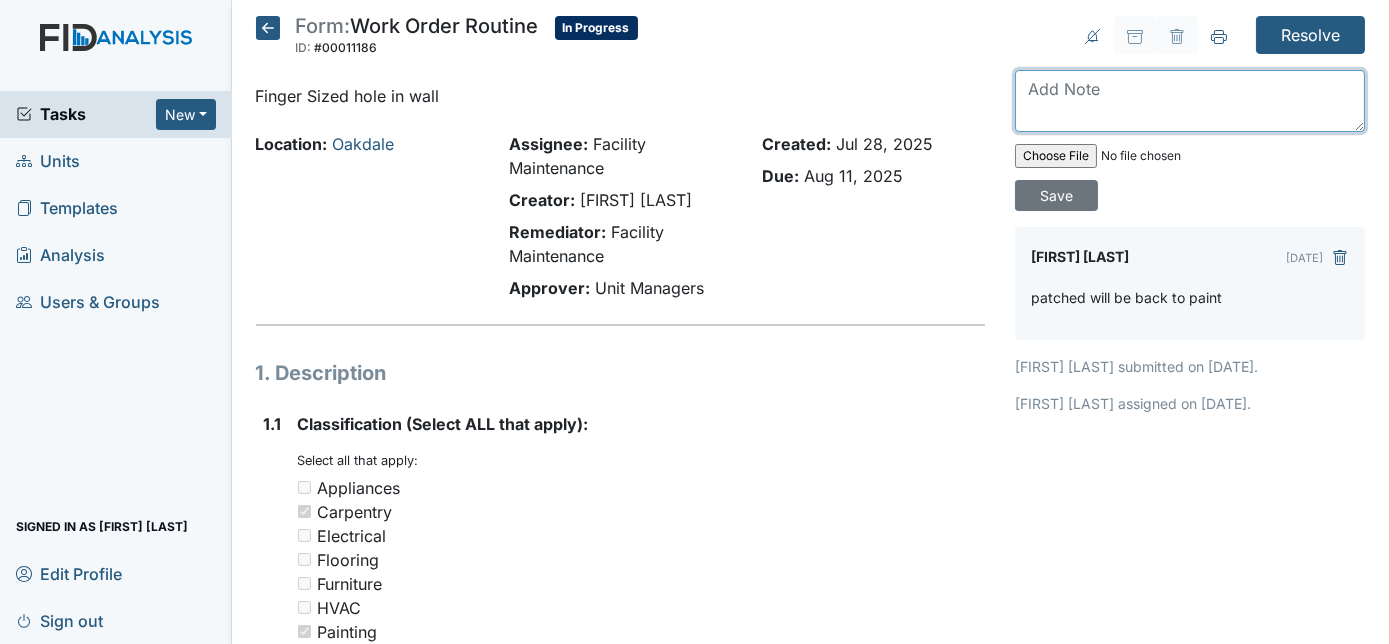 click at bounding box center (1190, 101) 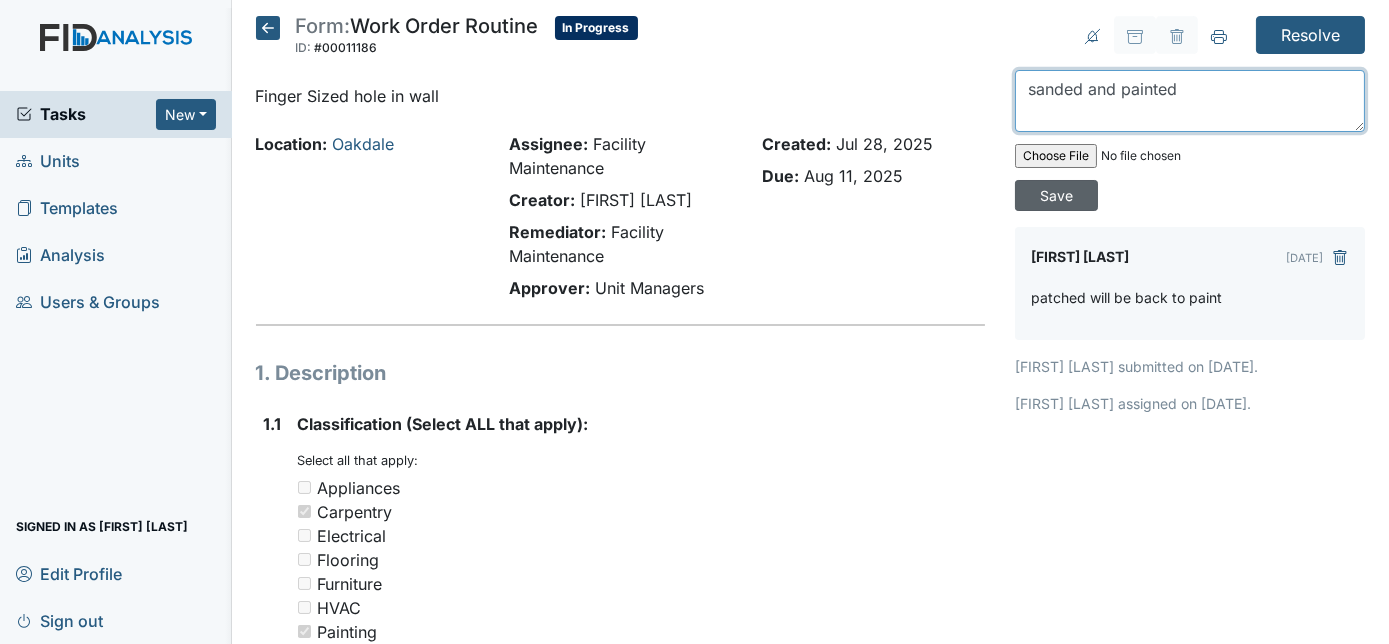 type on "sanded and painted" 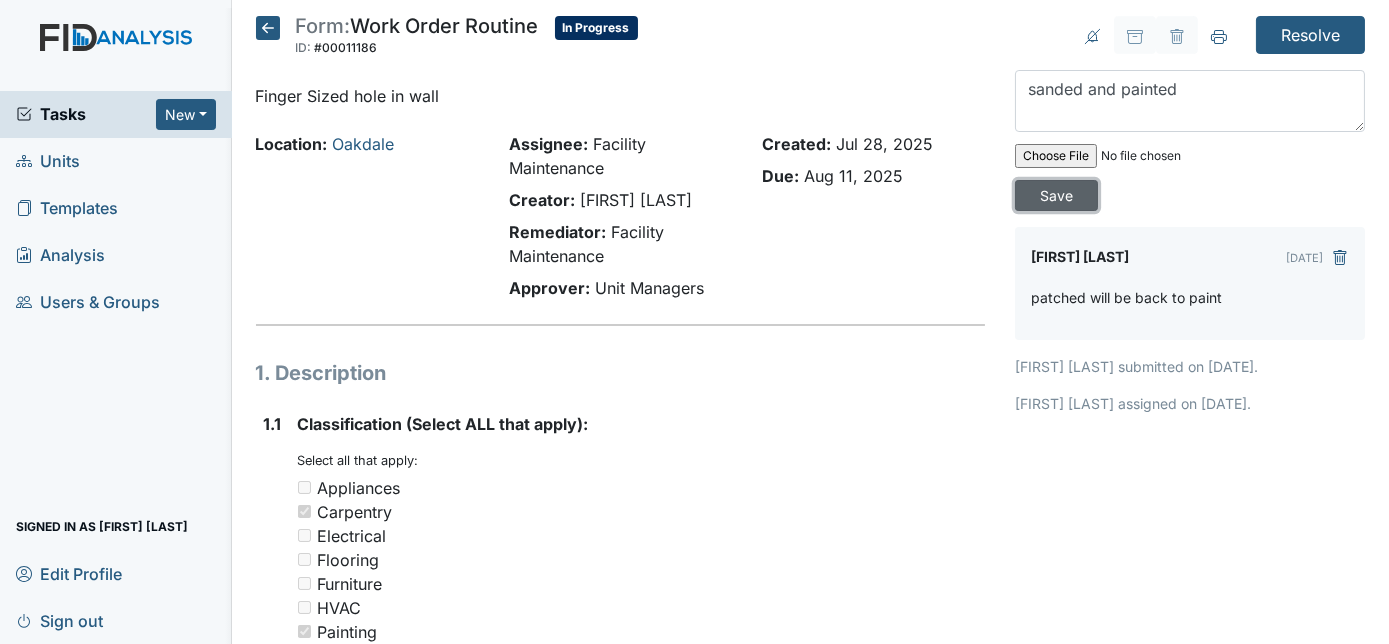 click on "Save" at bounding box center [1056, 195] 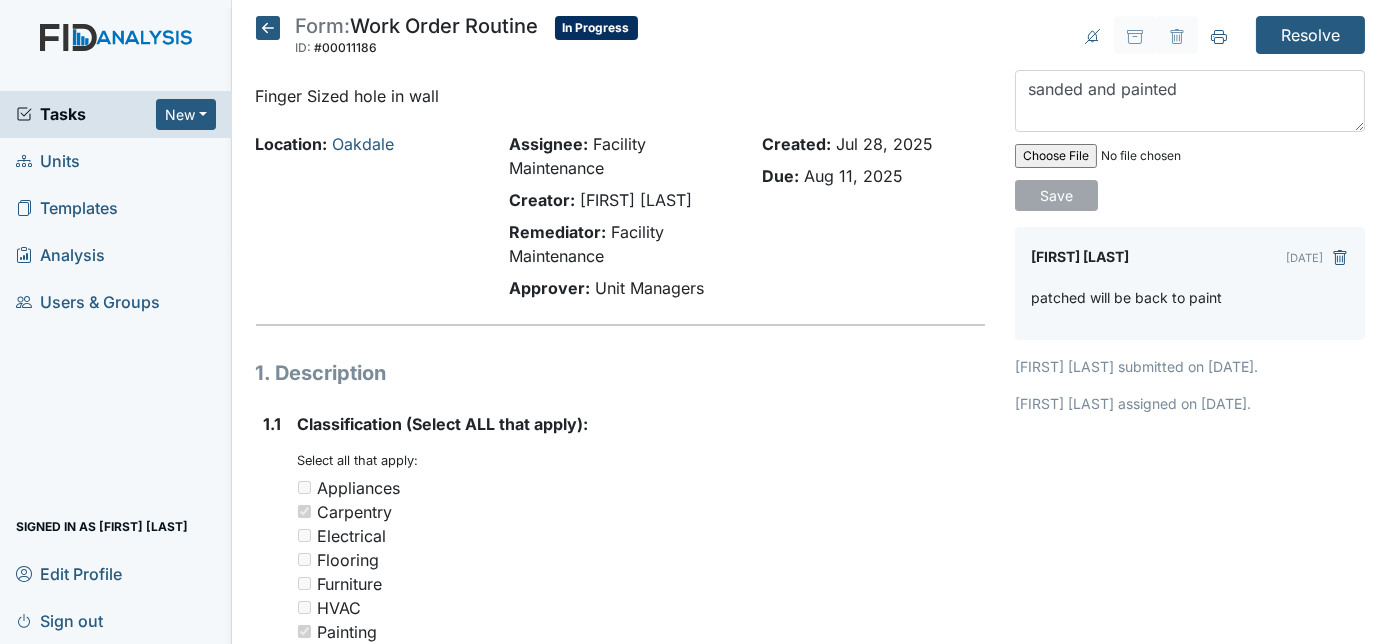 type 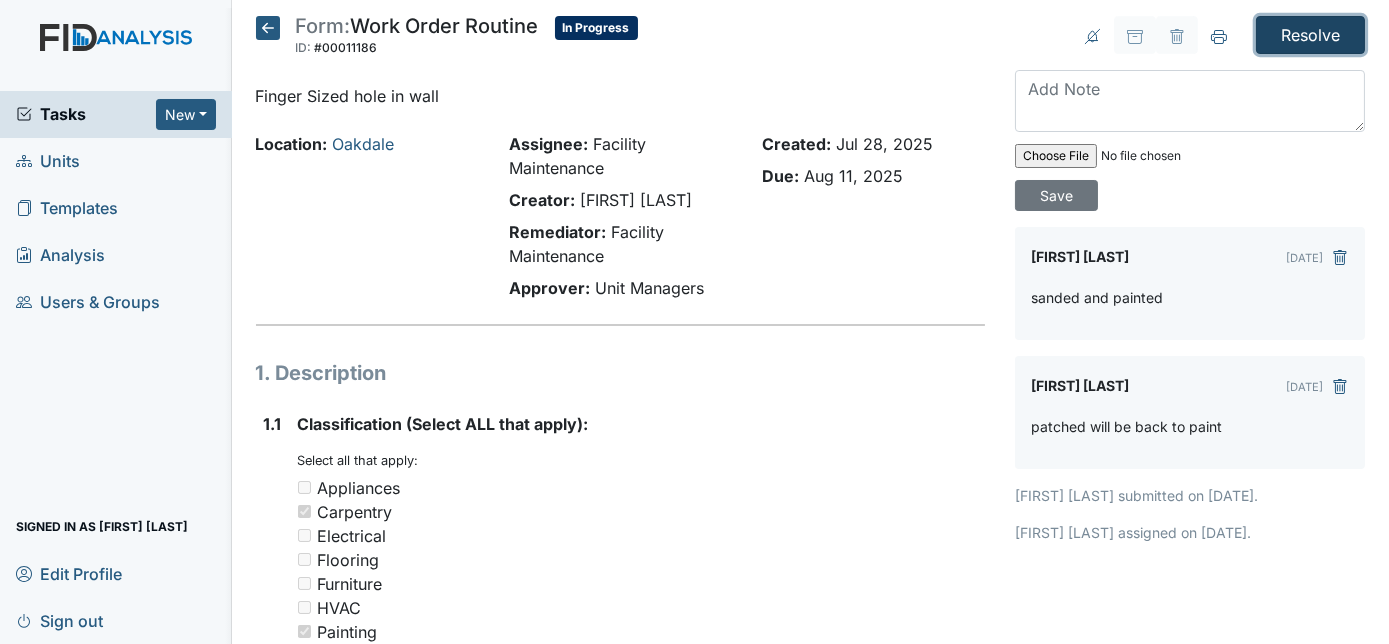 click on "Resolve" at bounding box center [1310, 35] 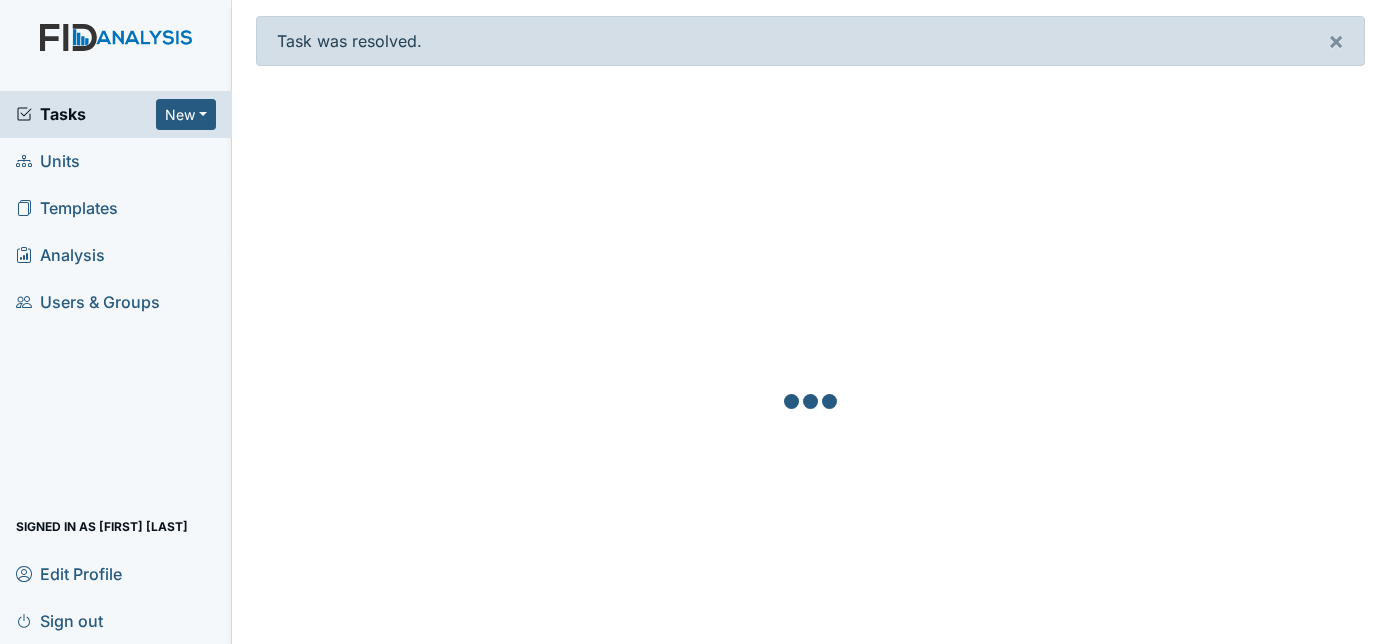 scroll, scrollTop: 0, scrollLeft: 0, axis: both 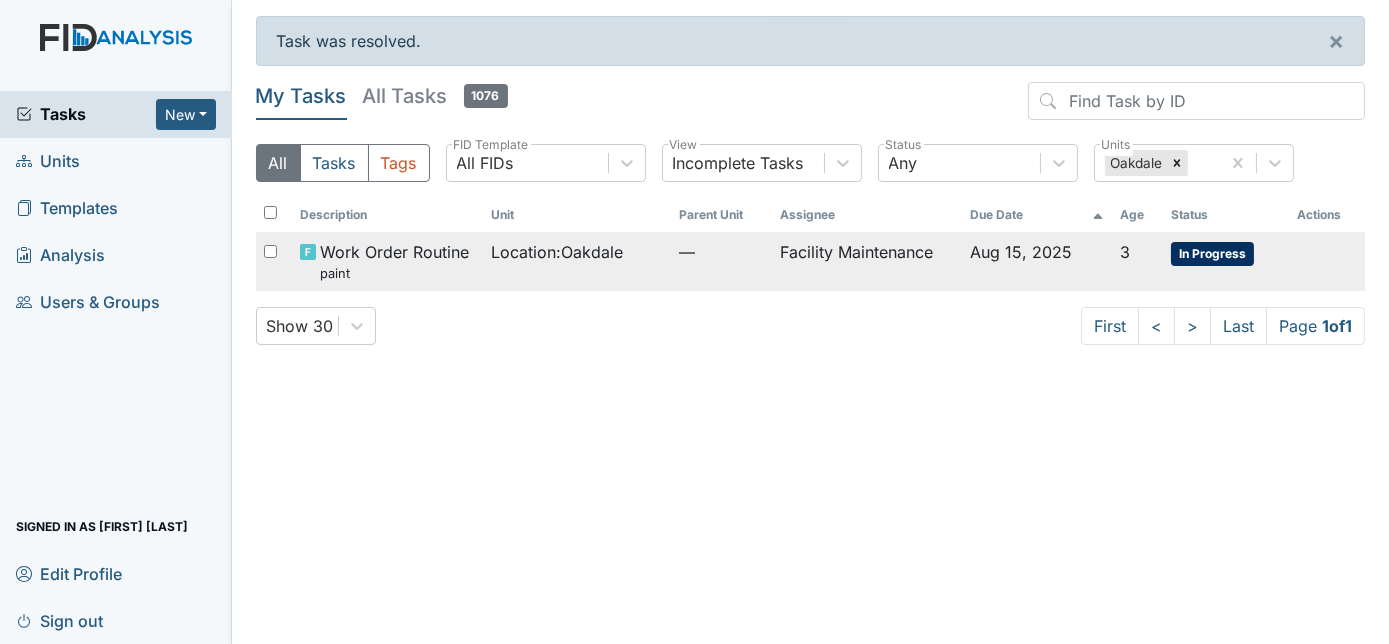 click on "Aug 15, 2025" at bounding box center [1022, 252] 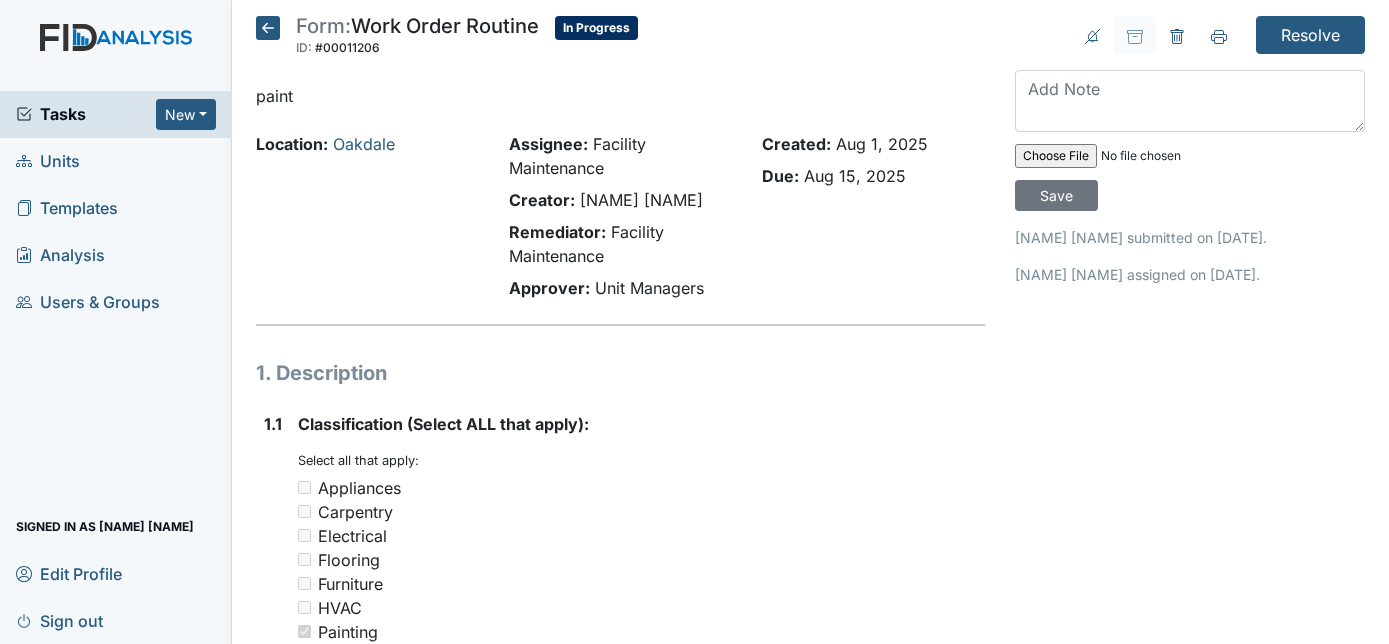 scroll, scrollTop: 0, scrollLeft: 0, axis: both 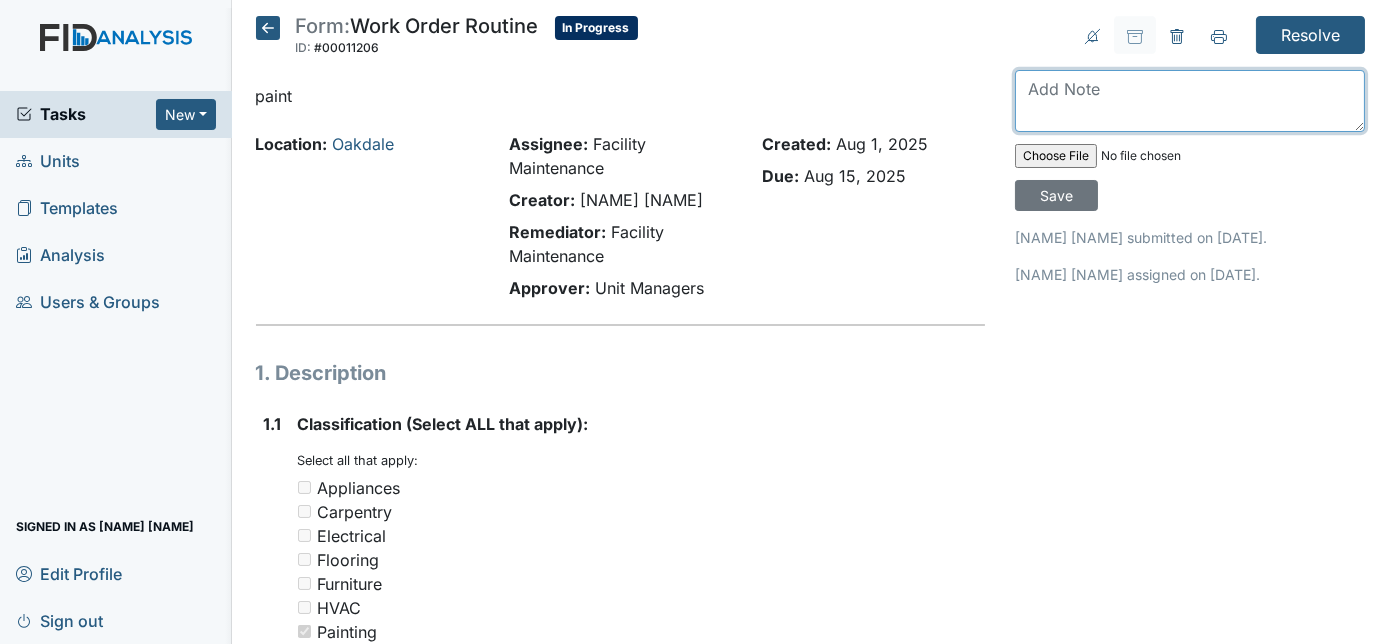 click at bounding box center (1190, 101) 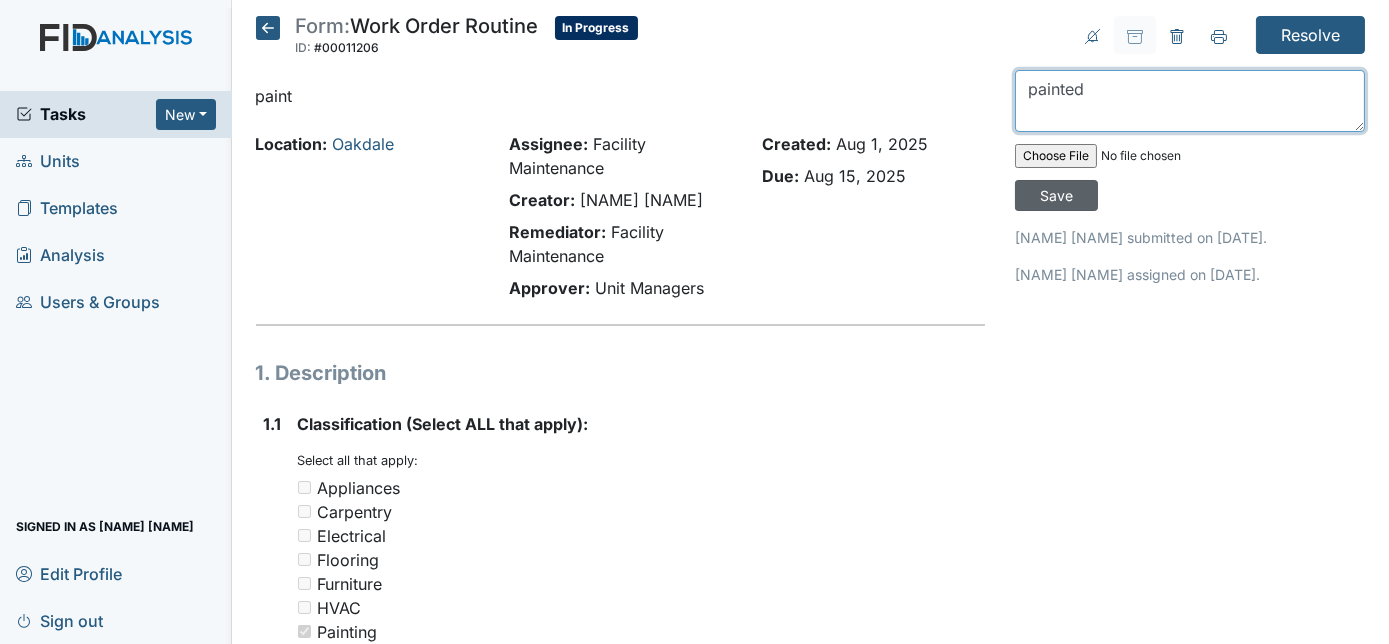 type on "painted" 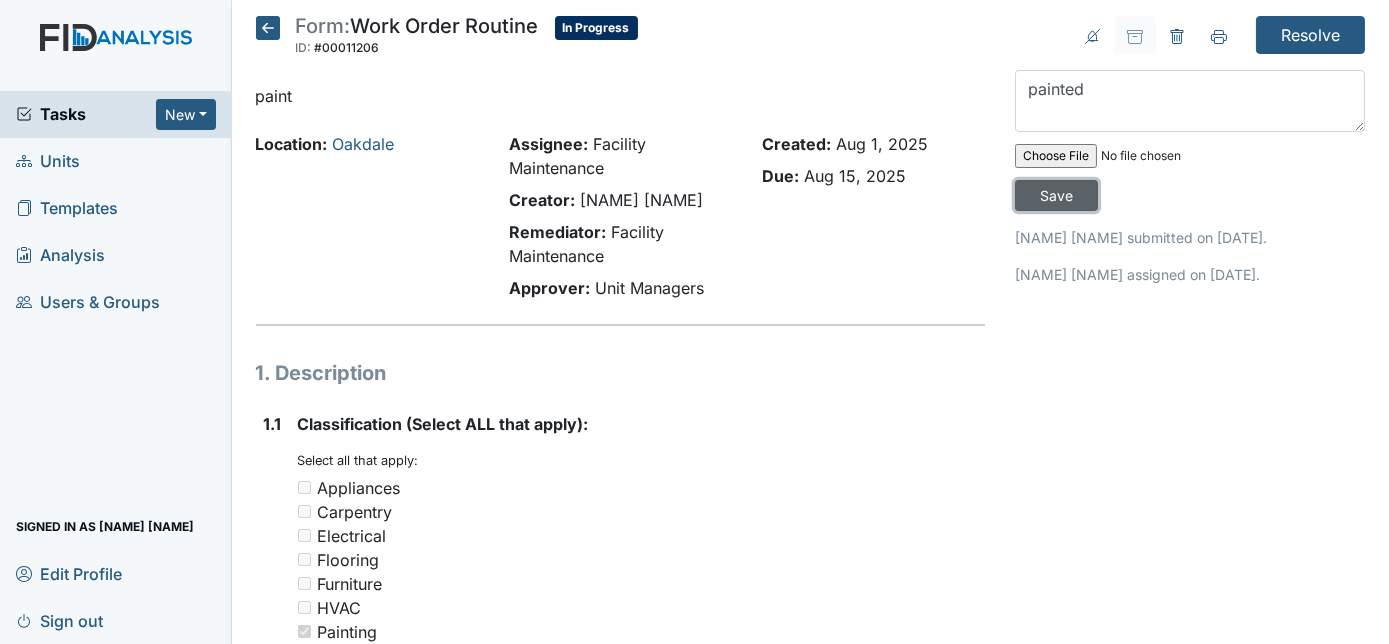 click on "Save" at bounding box center [1056, 195] 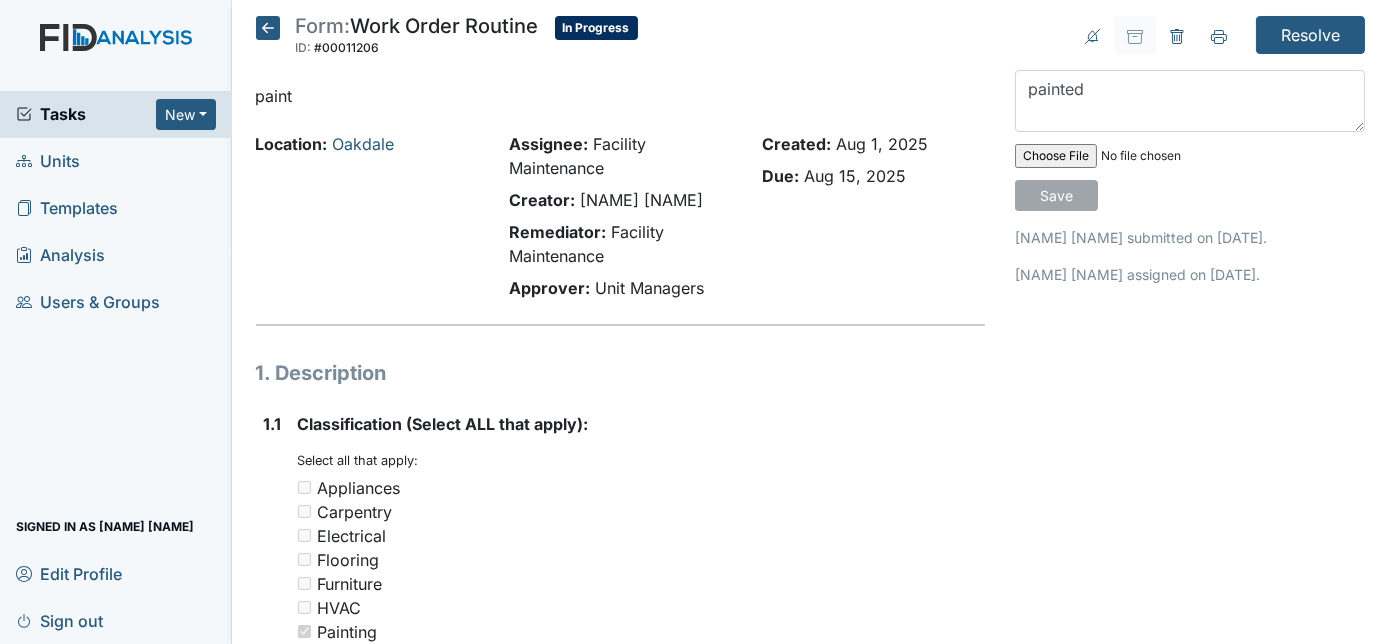 type 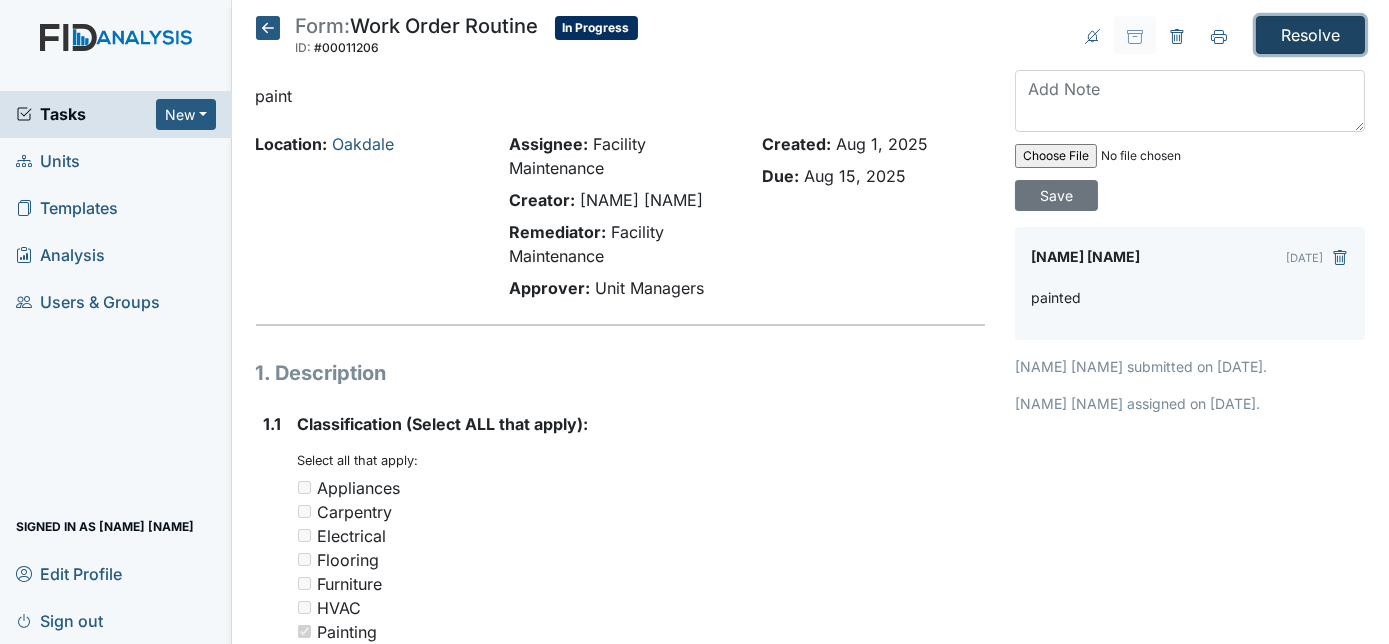 click on "Resolve" at bounding box center (1310, 35) 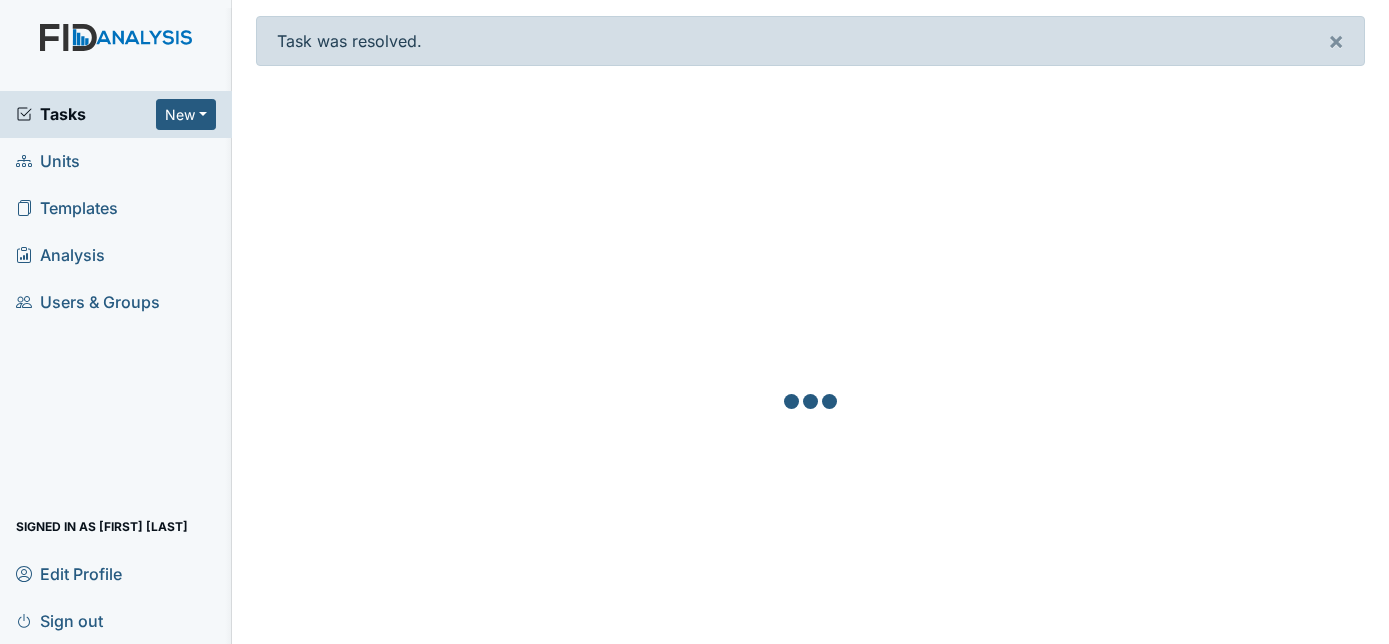 scroll, scrollTop: 0, scrollLeft: 0, axis: both 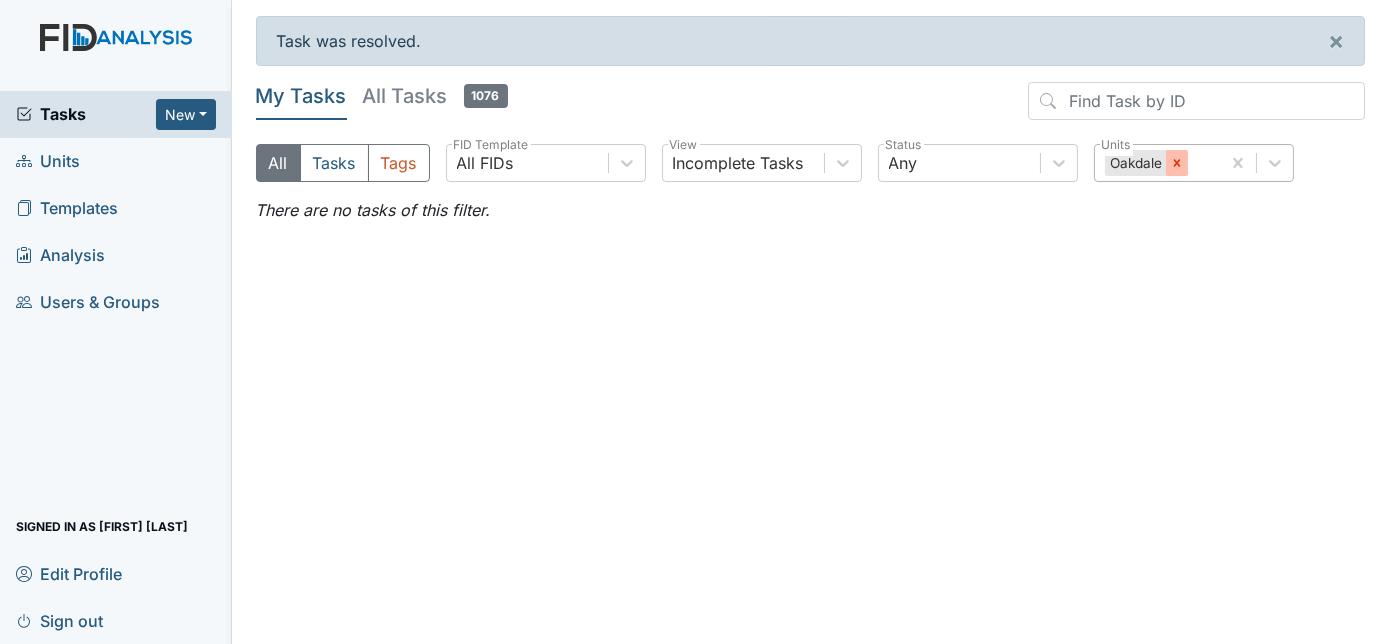 click 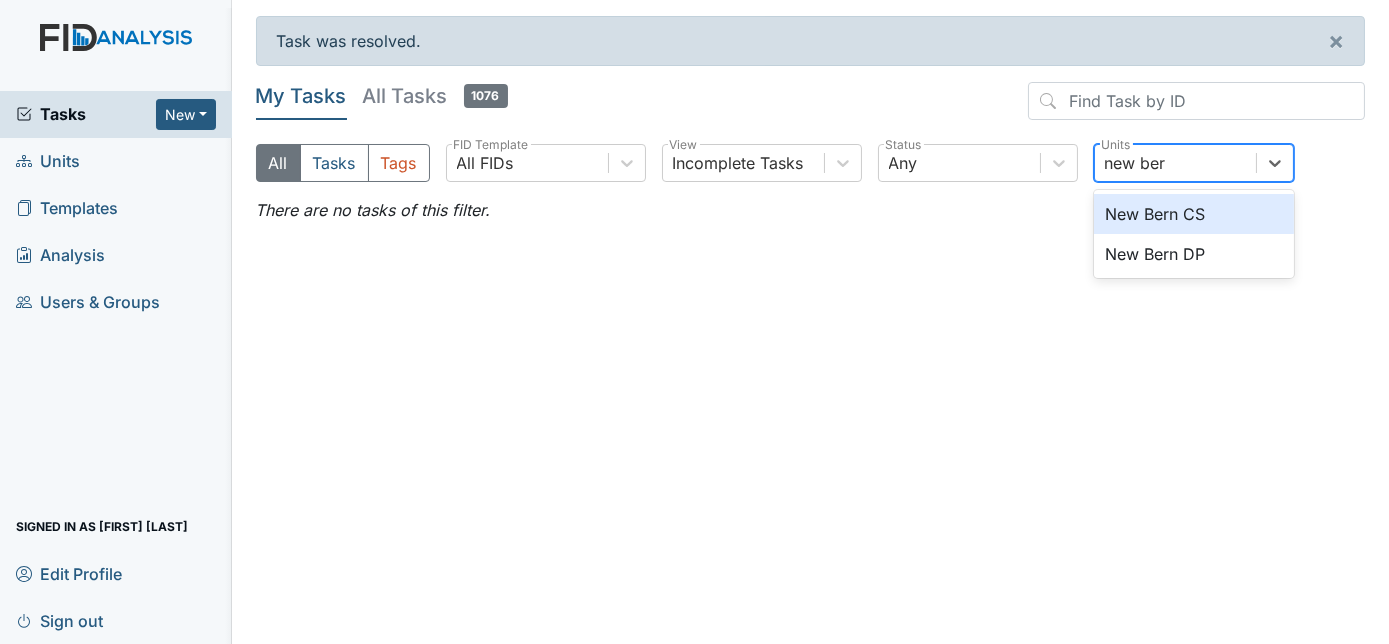type on "new bern" 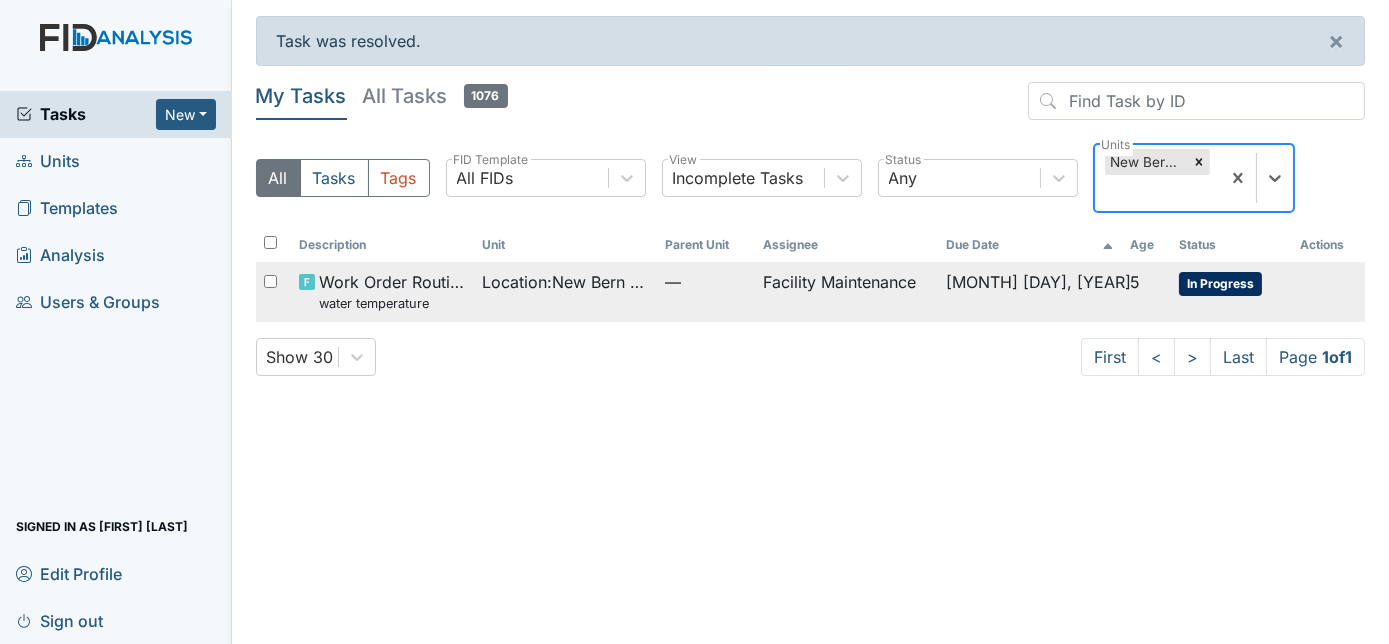 click on "Facility Maintenance" at bounding box center (846, 291) 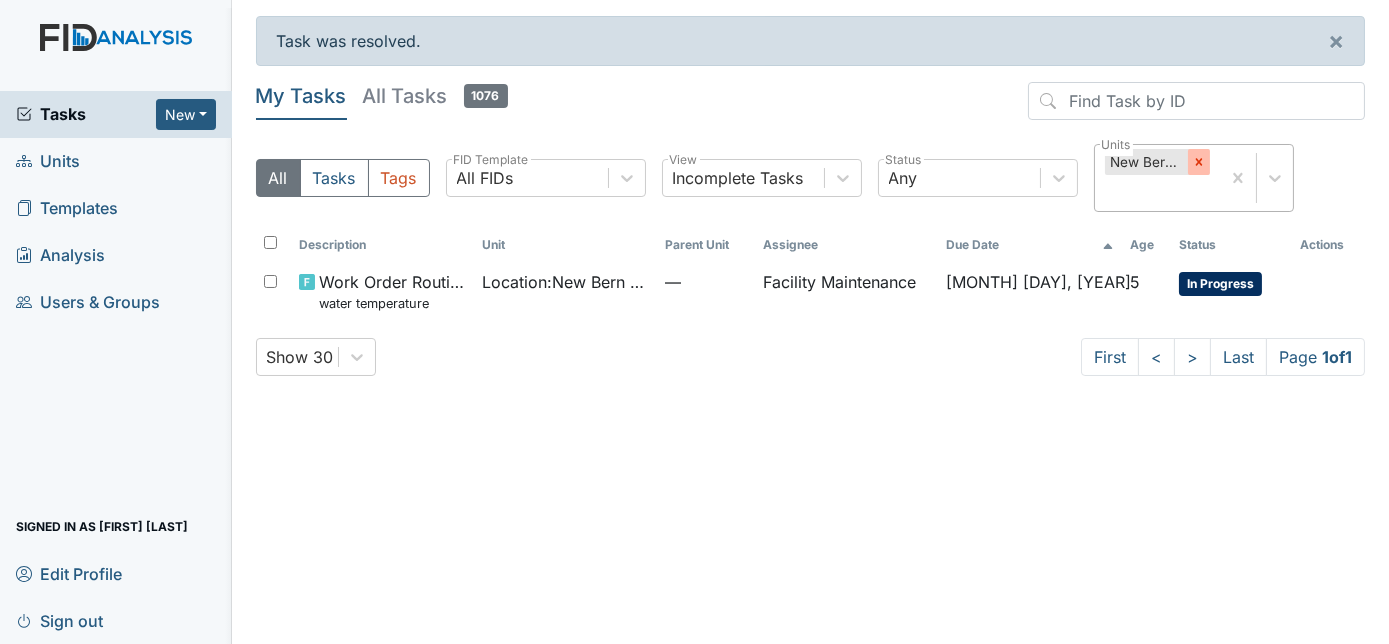 click 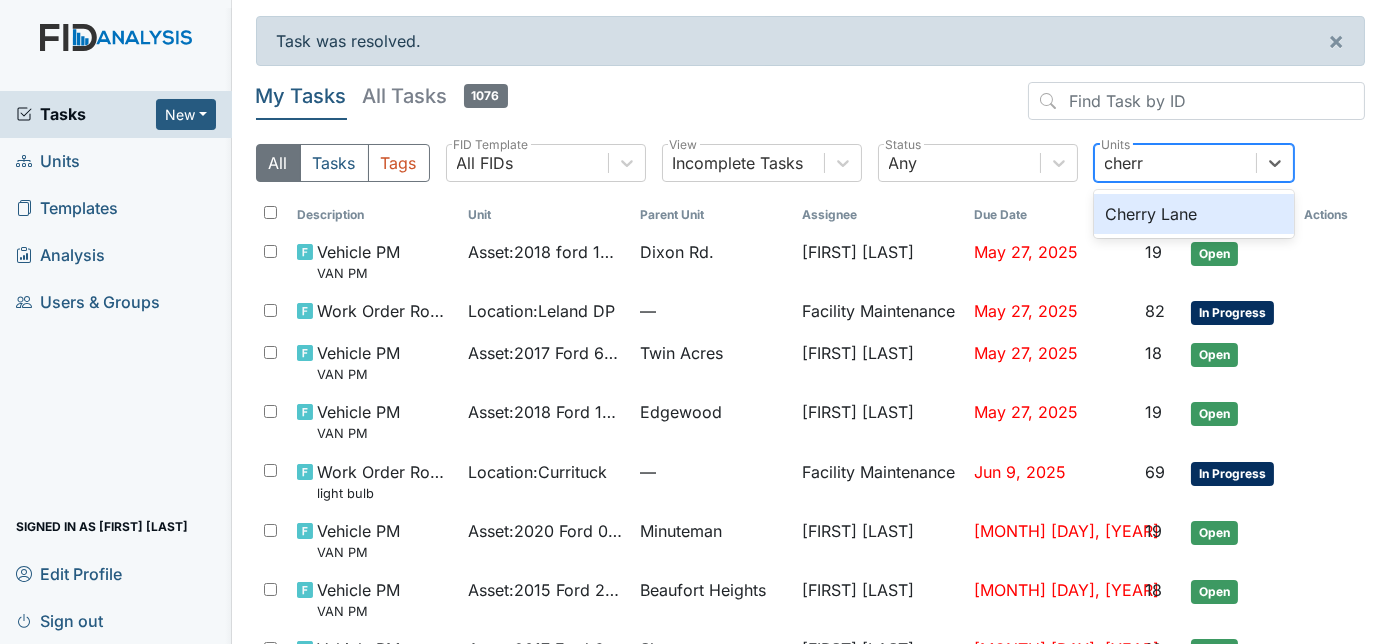 type on "cherry" 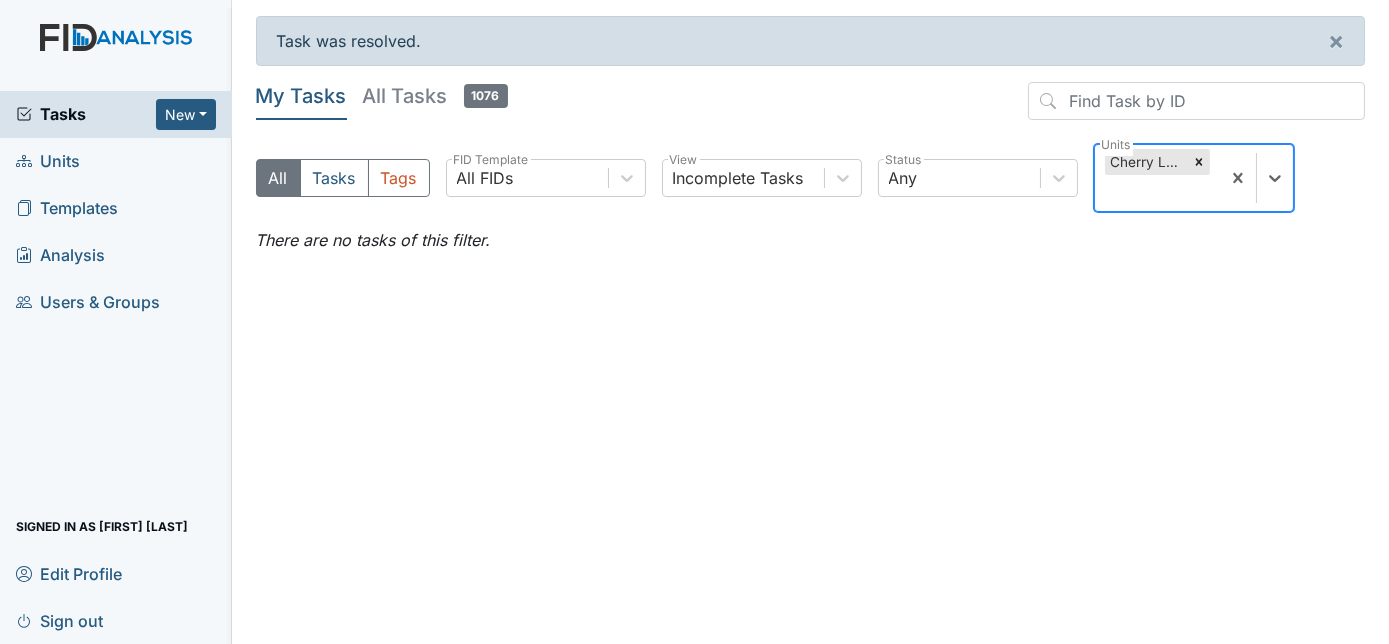 click 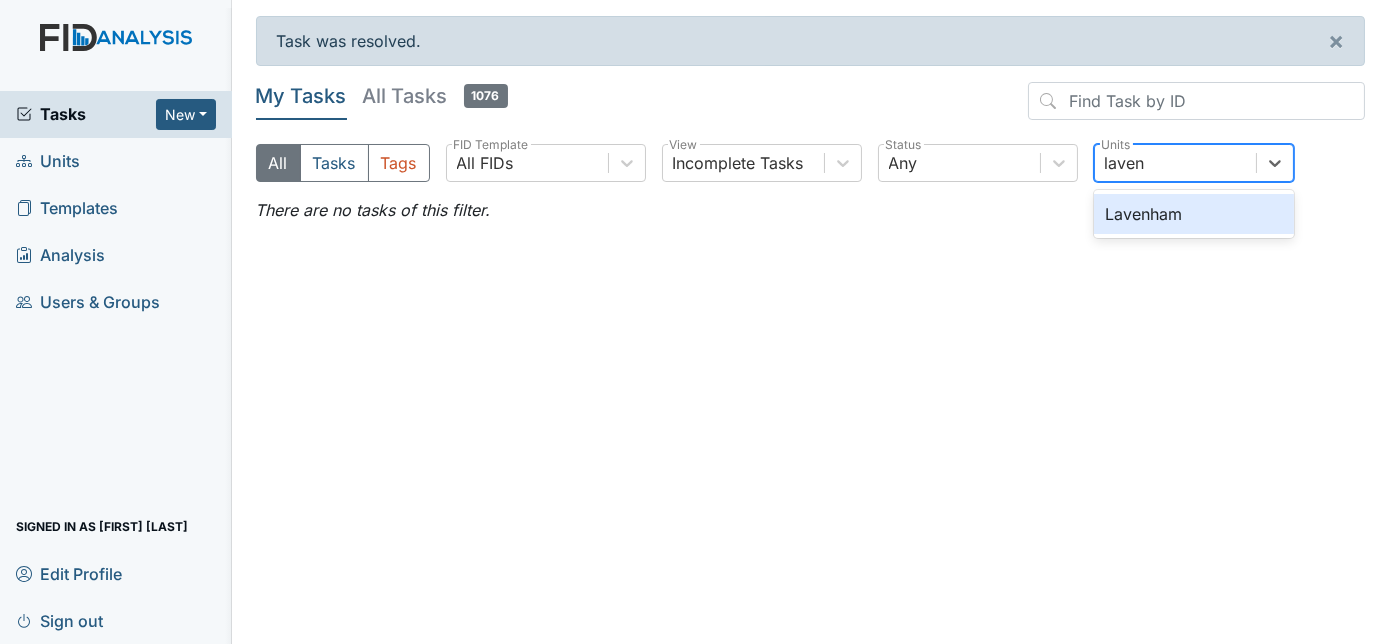 type on "lavenh" 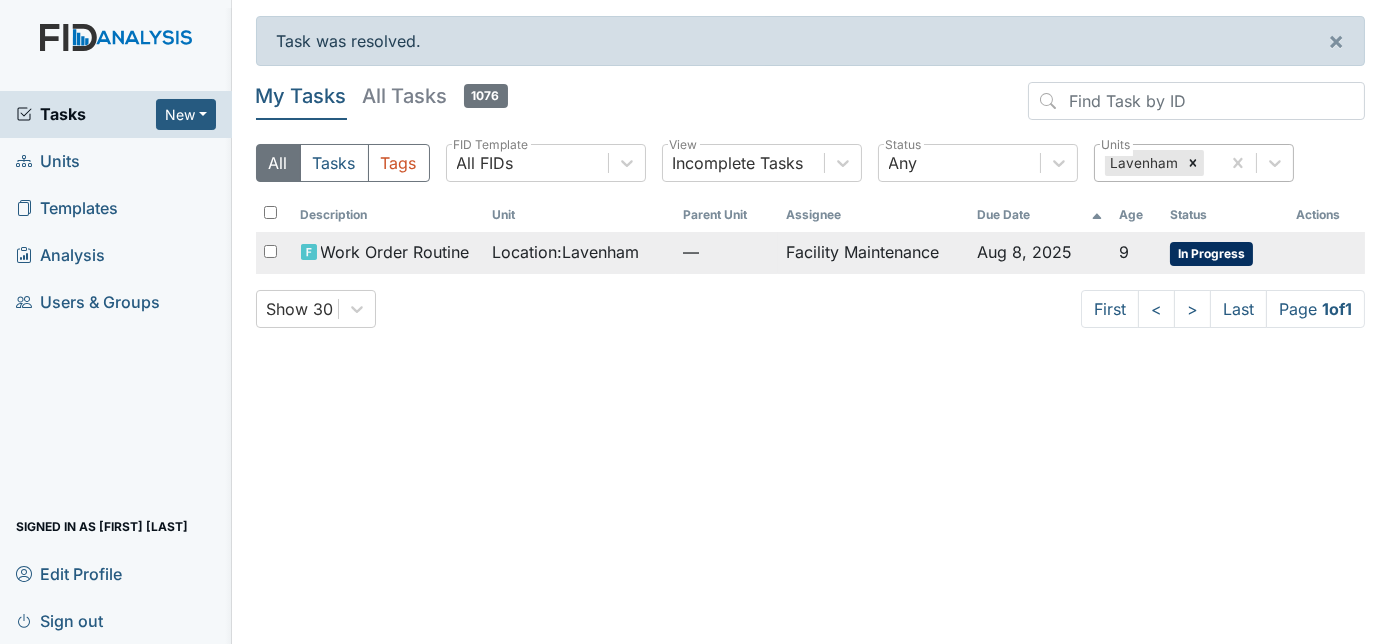 click on "Facility Maintenance" at bounding box center [874, 253] 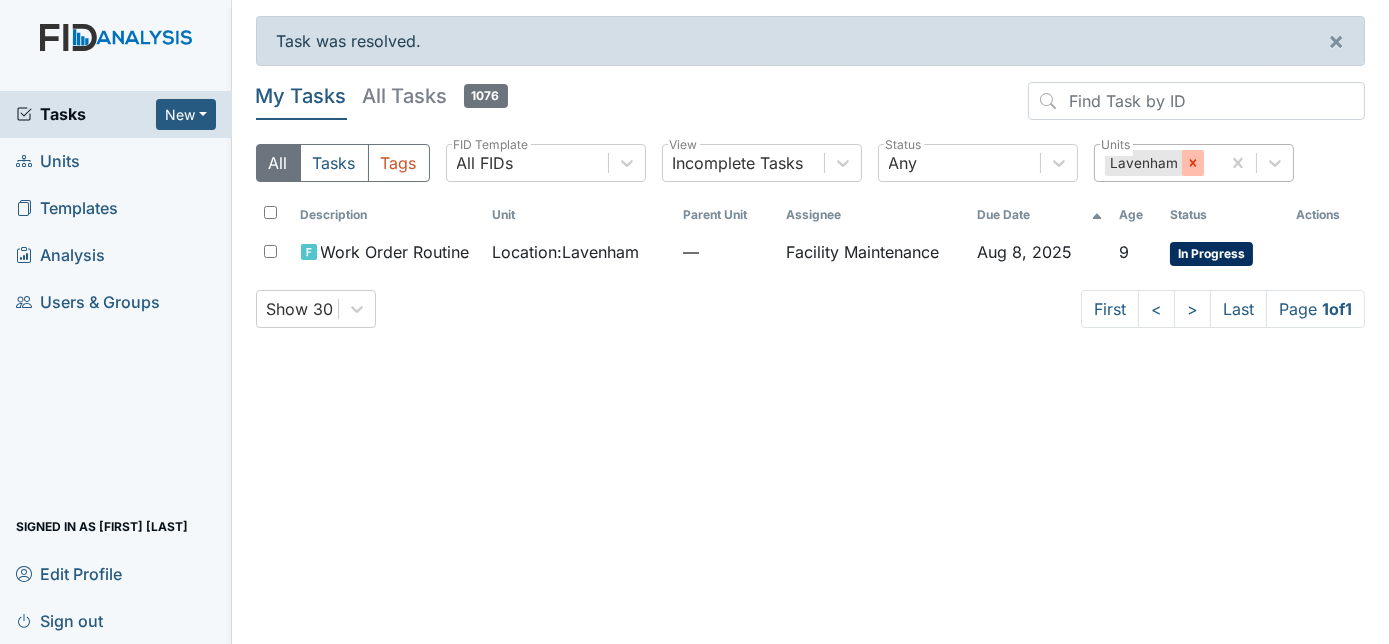 click at bounding box center [1193, 163] 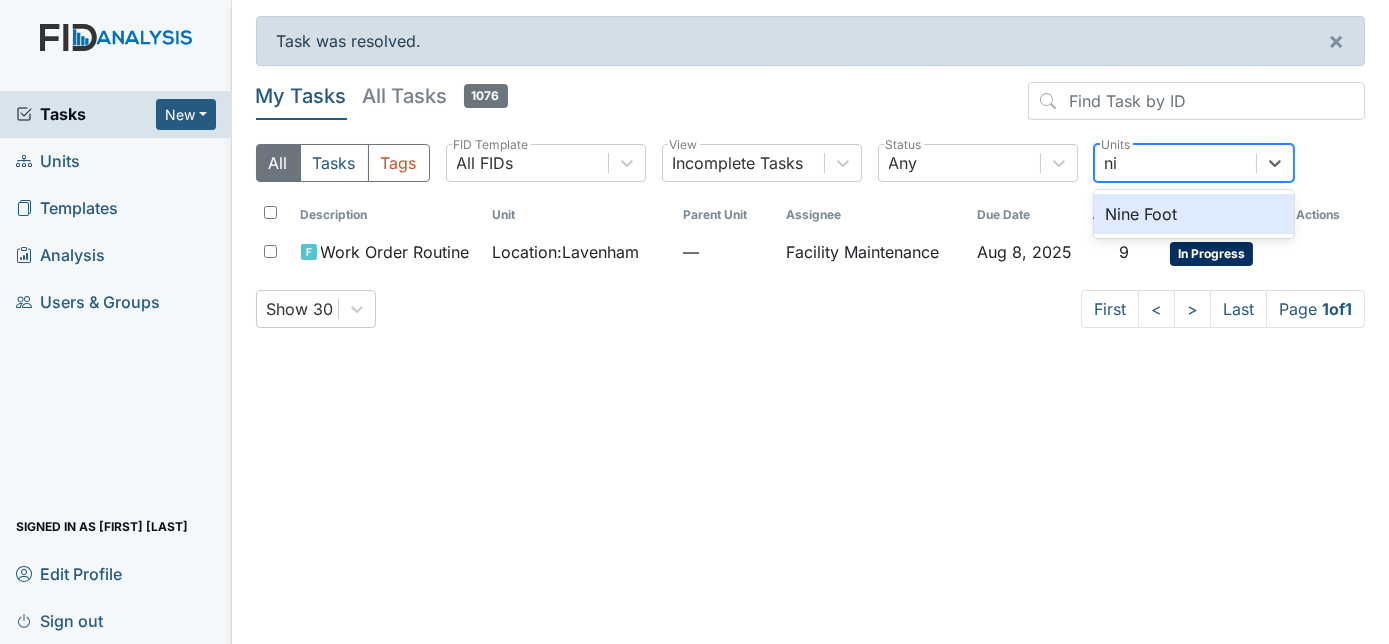 type on "nin" 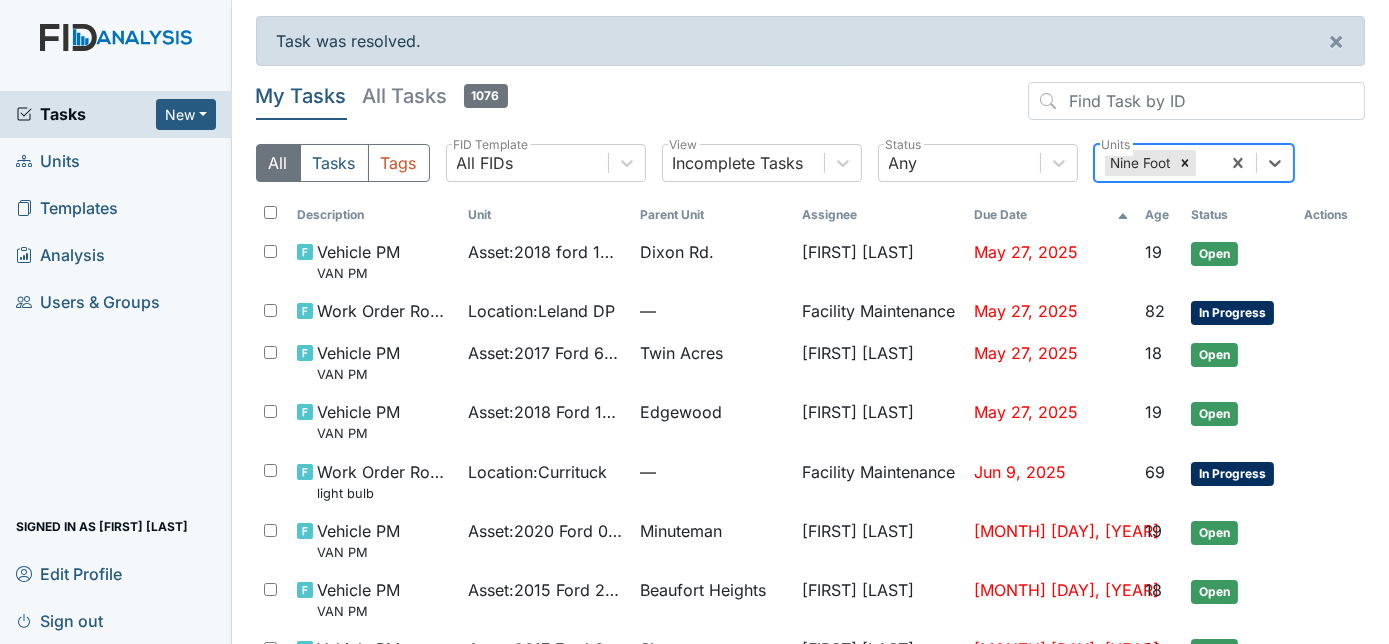 click at bounding box center (1185, 163) 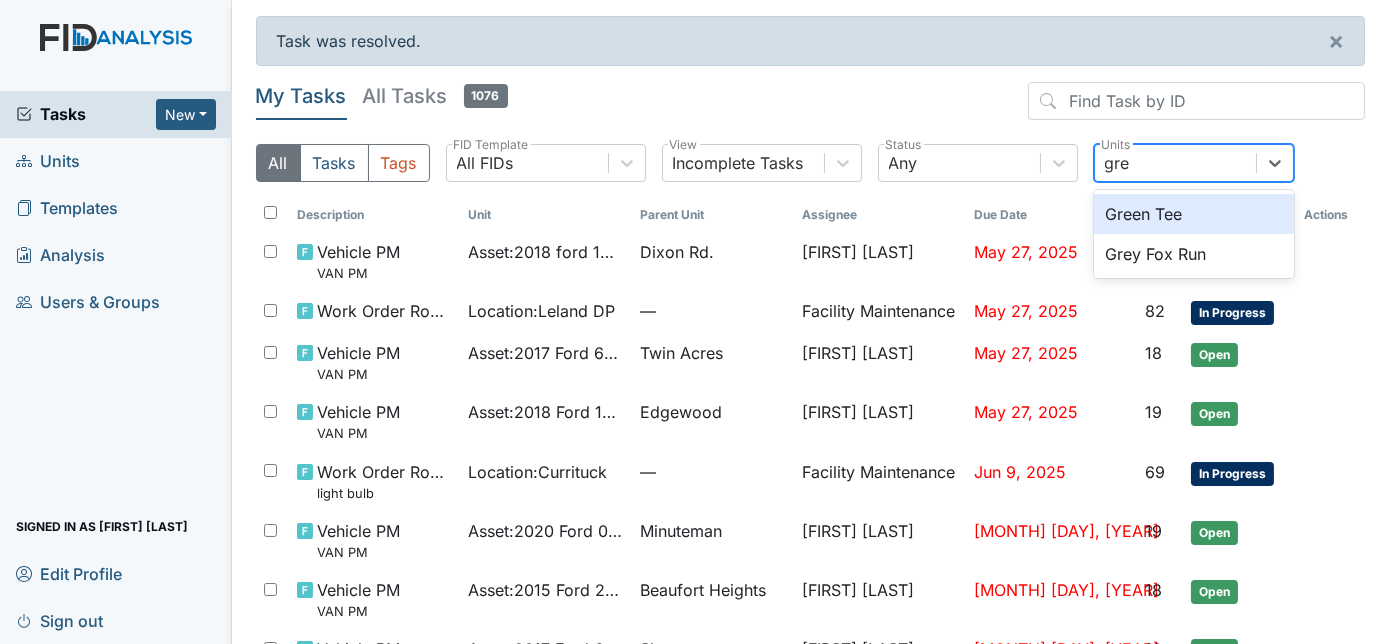type on "grey" 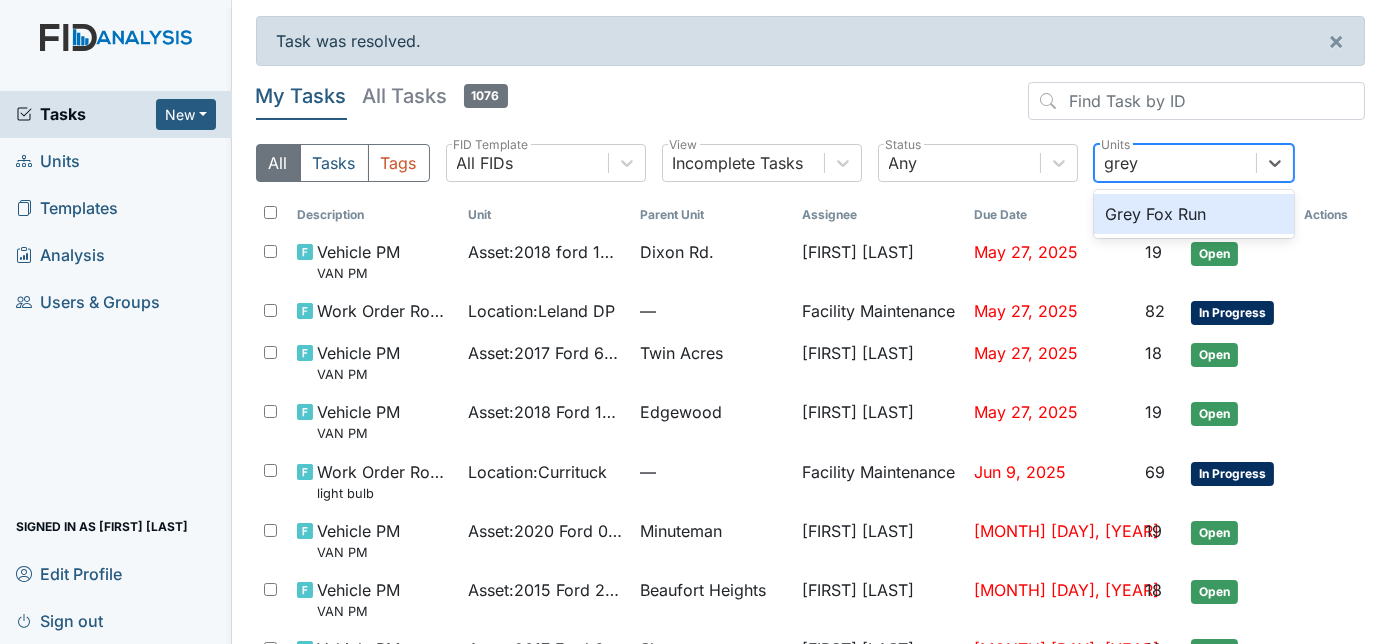 type 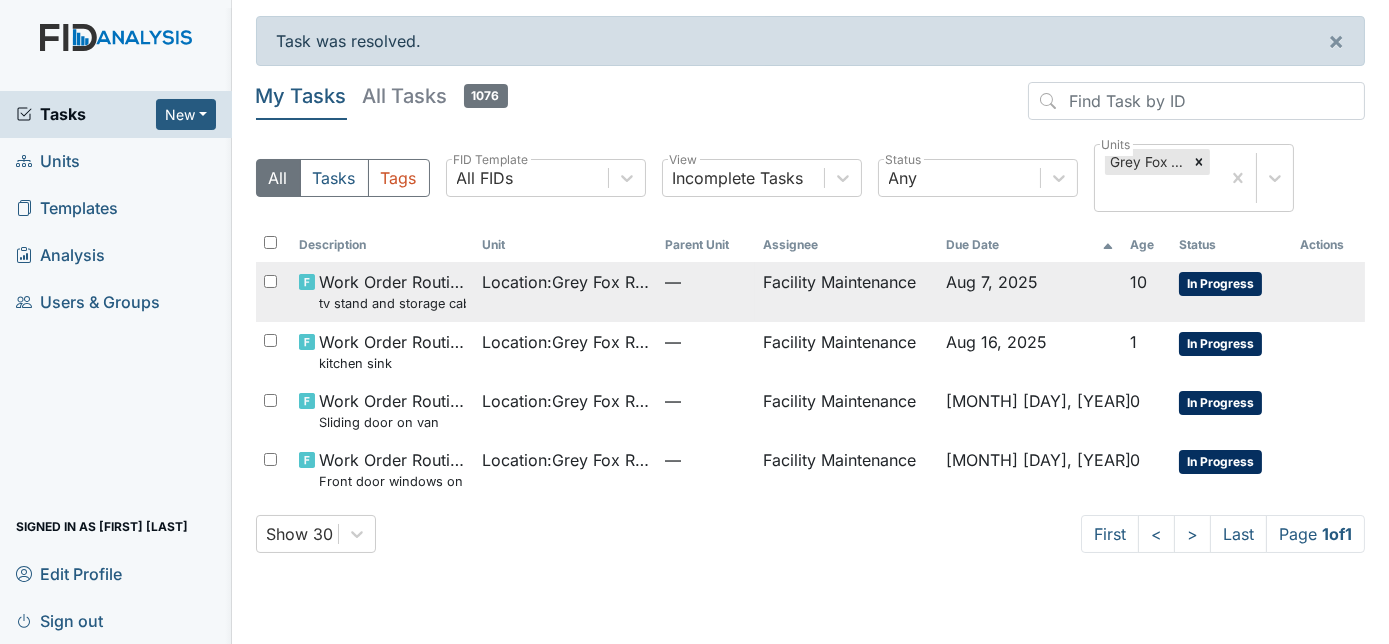 click on "Facility Maintenance" at bounding box center [846, 291] 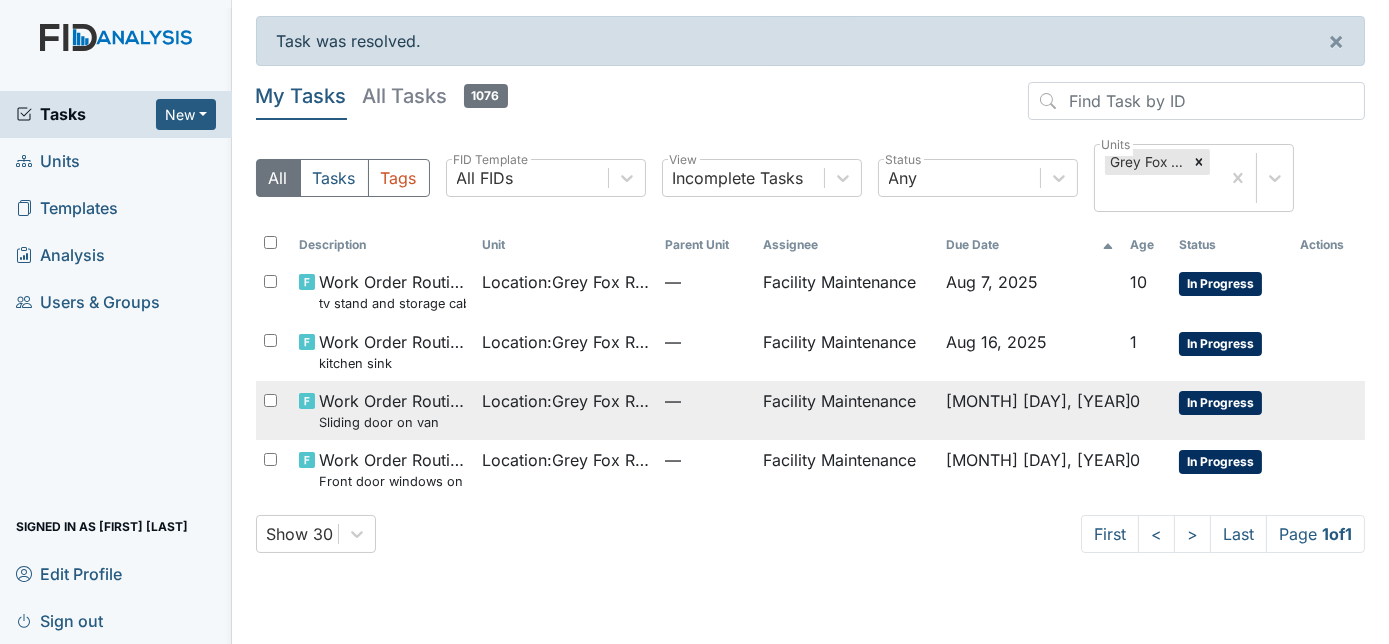 click on "—" at bounding box center [706, 410] 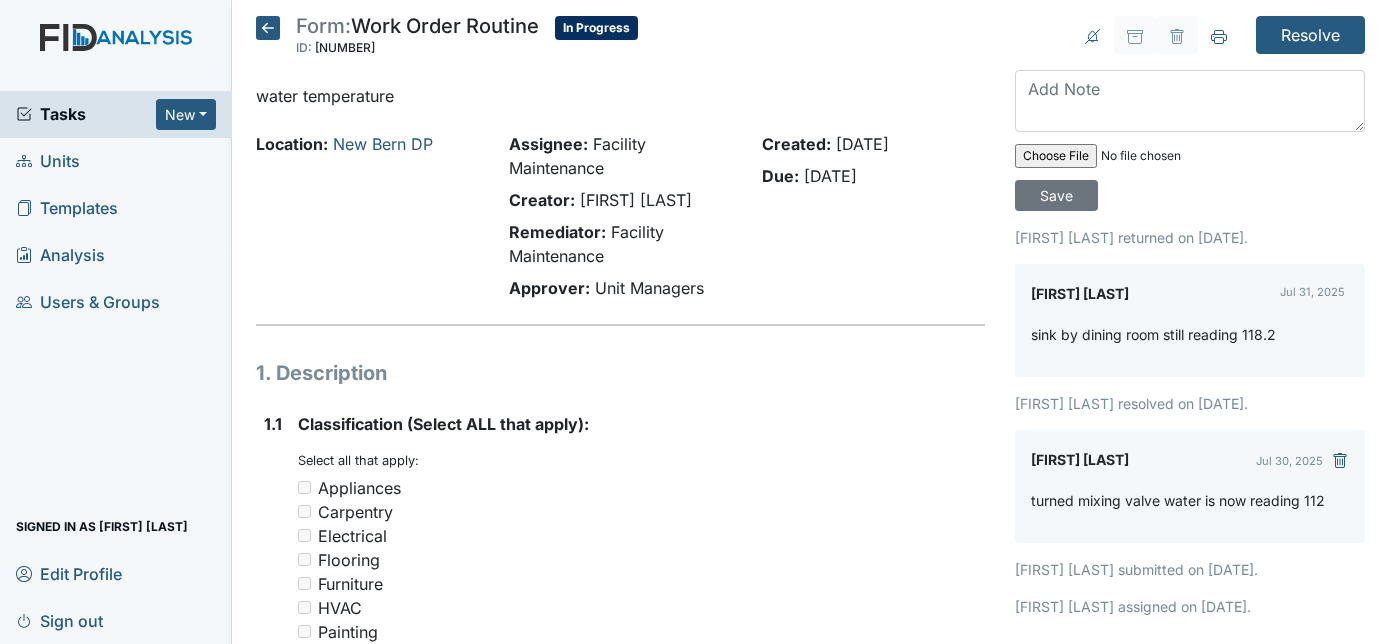 scroll, scrollTop: 0, scrollLeft: 0, axis: both 